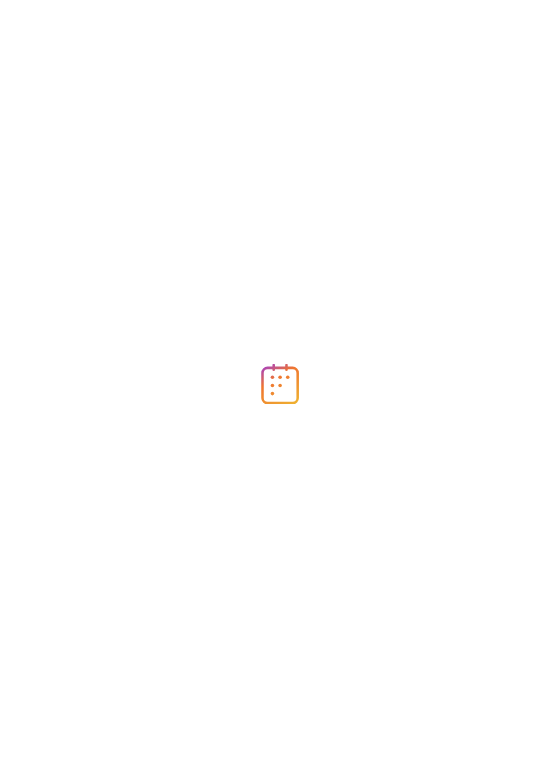 scroll, scrollTop: 0, scrollLeft: 0, axis: both 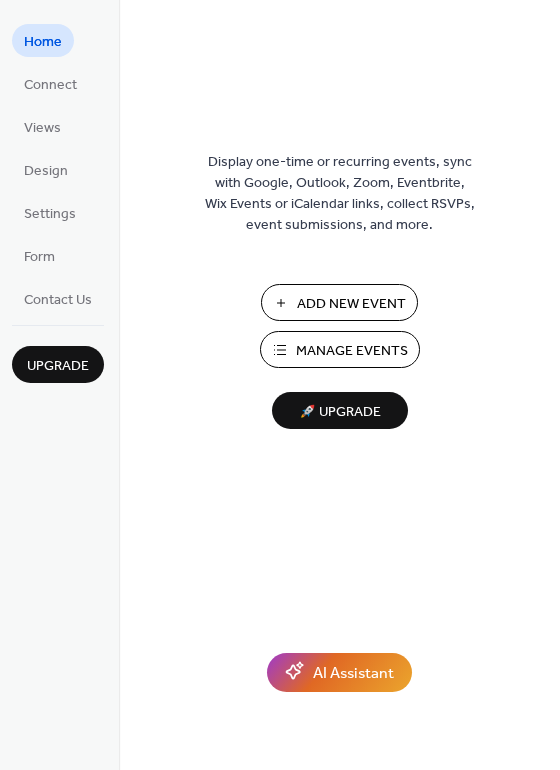 click on "Add New Event" at bounding box center (351, 304) 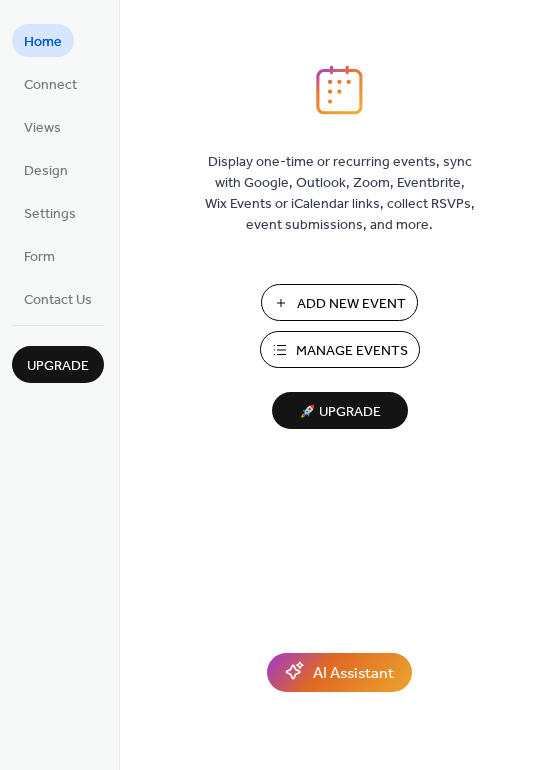 drag, startPoint x: 535, startPoint y: 78, endPoint x: 247, endPoint y: 110, distance: 289.77234 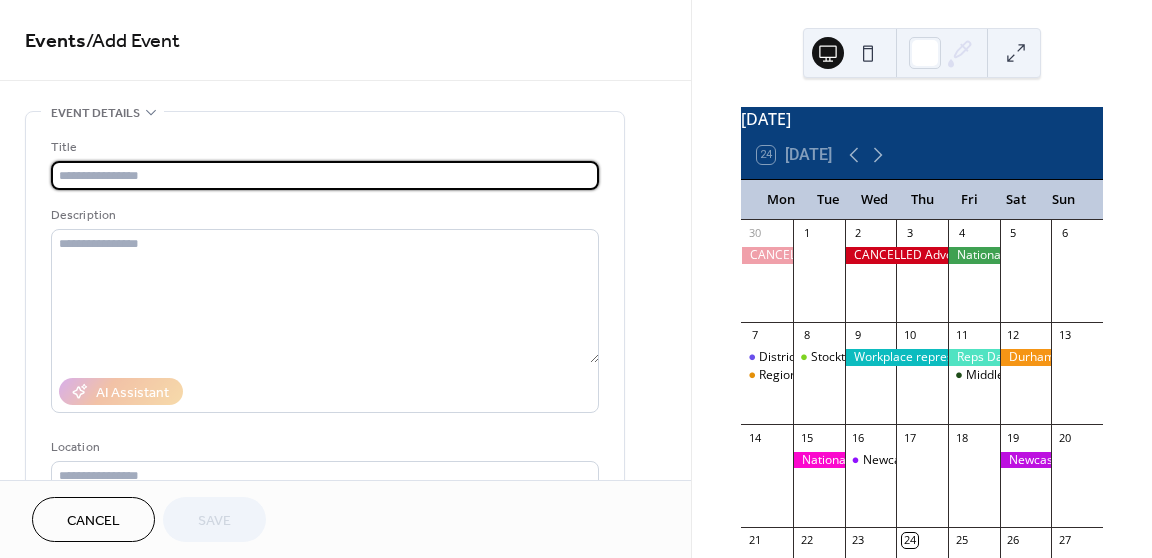 scroll, scrollTop: 0, scrollLeft: 0, axis: both 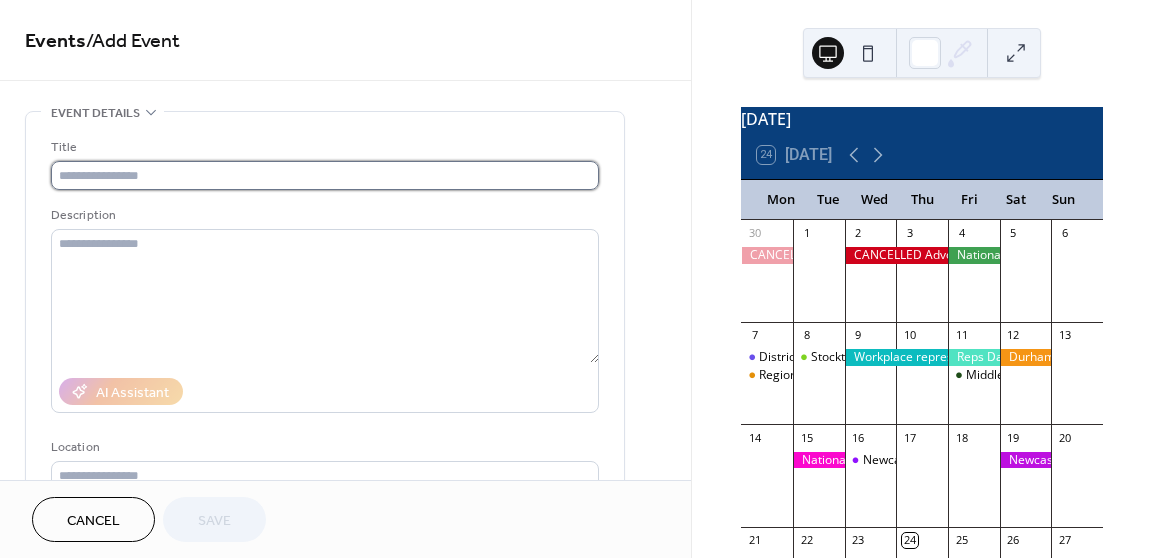 click at bounding box center [325, 175] 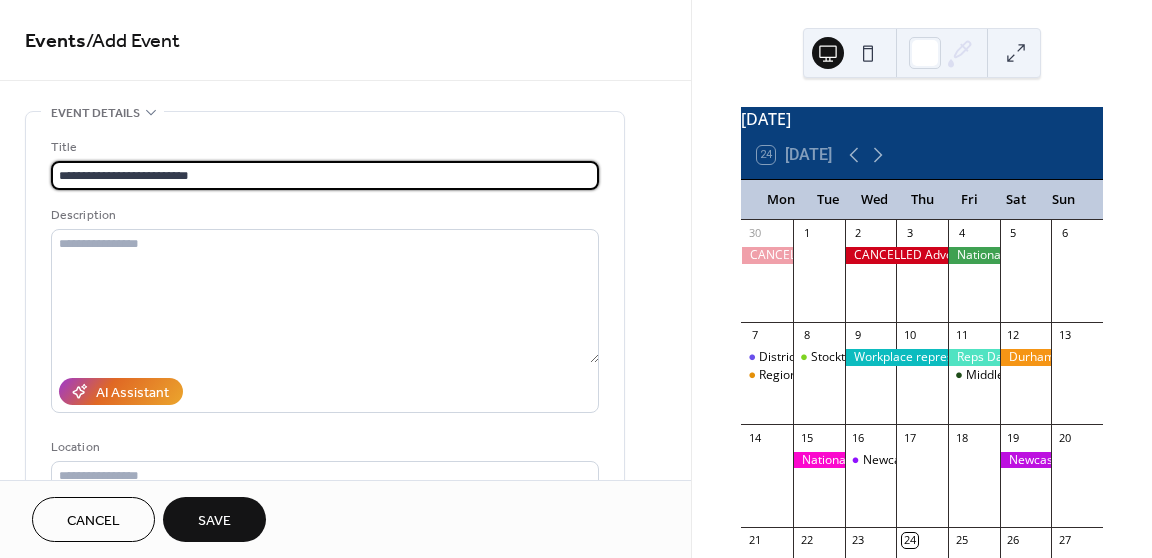 type on "**********" 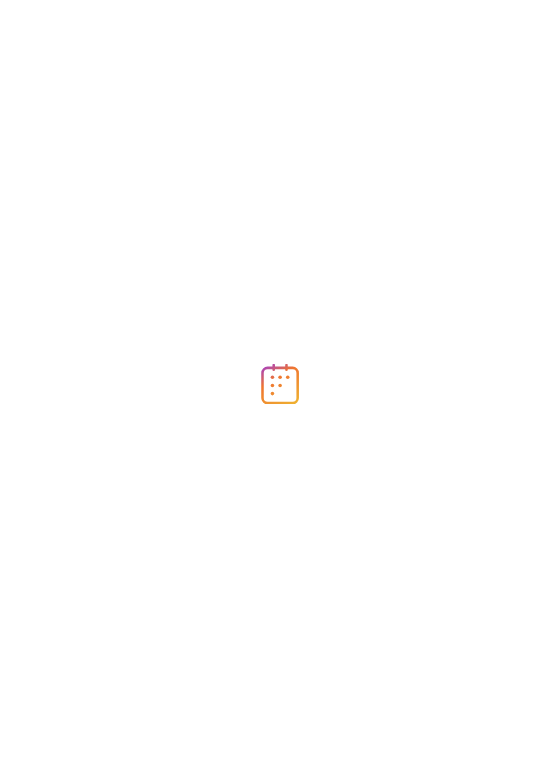 scroll, scrollTop: 0, scrollLeft: 0, axis: both 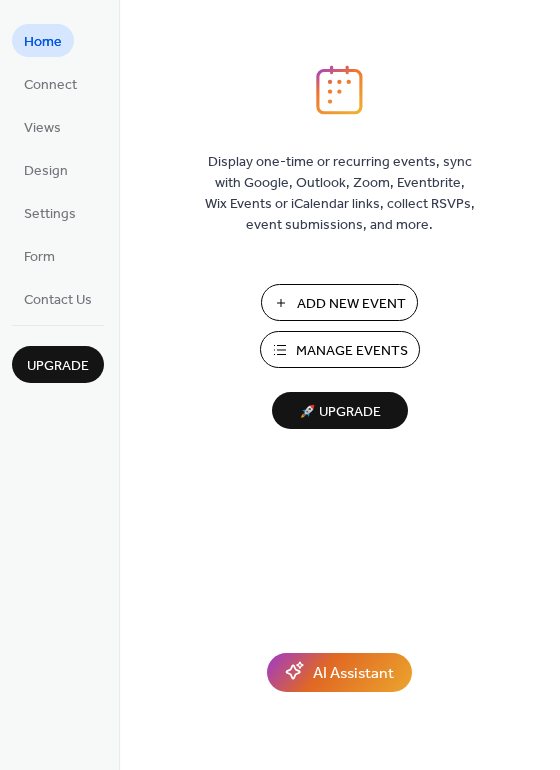 click on "Add New Event" at bounding box center (351, 304) 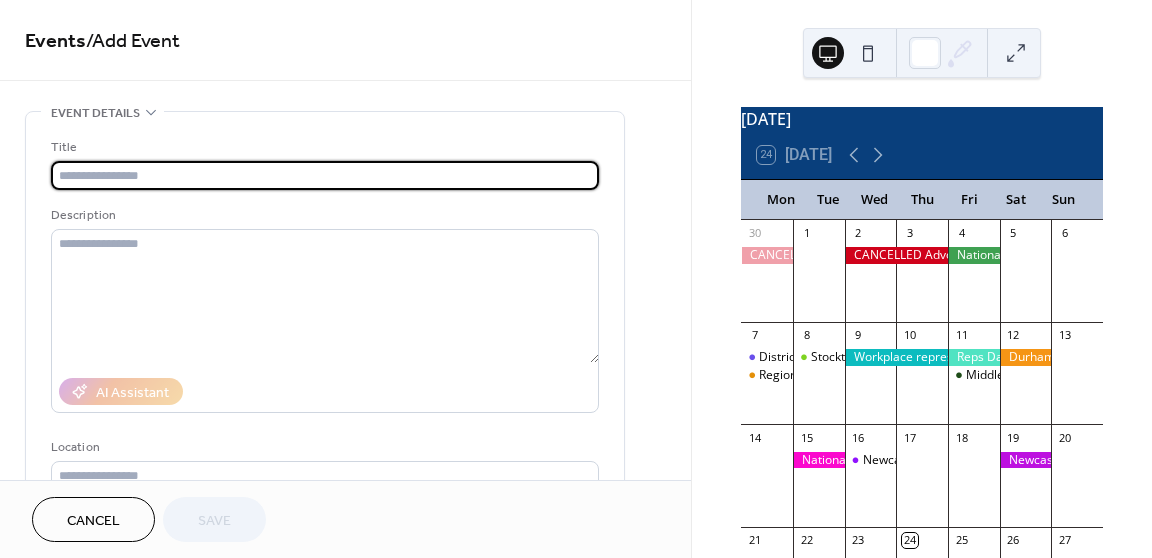scroll, scrollTop: 0, scrollLeft: 0, axis: both 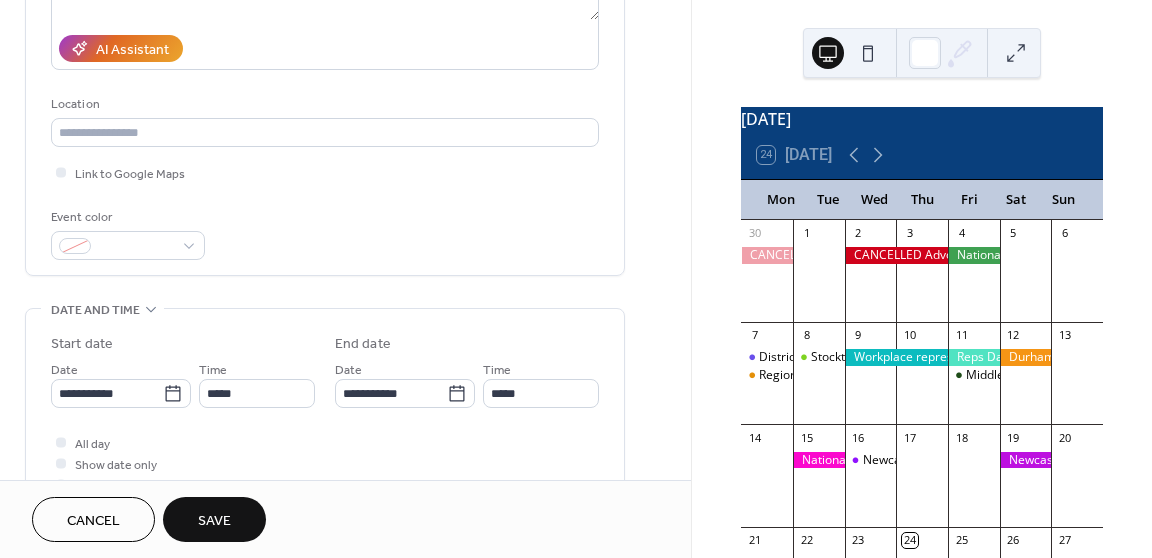 type on "**********" 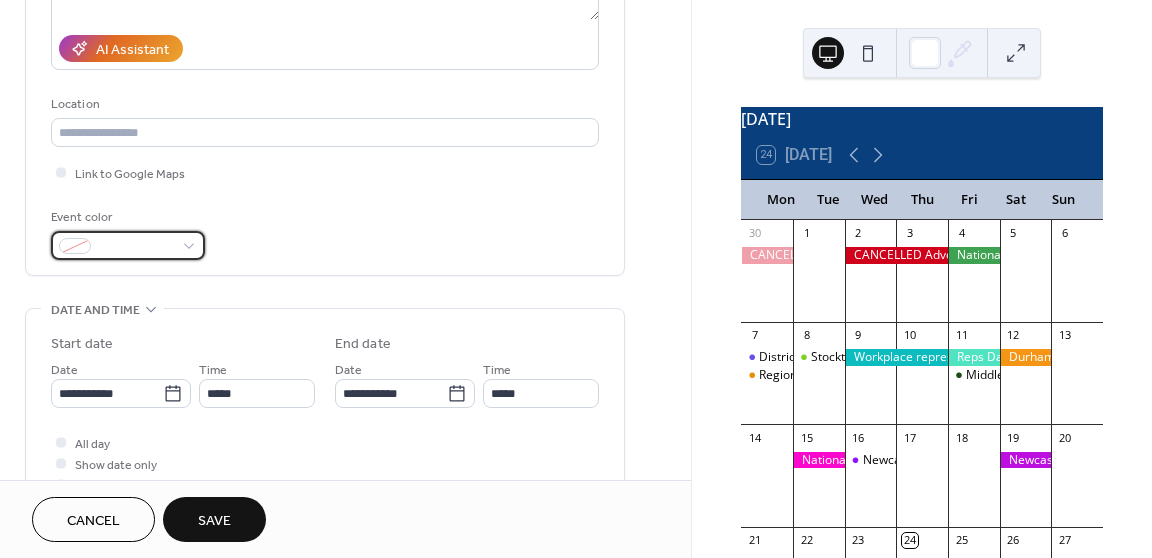 click at bounding box center [128, 245] 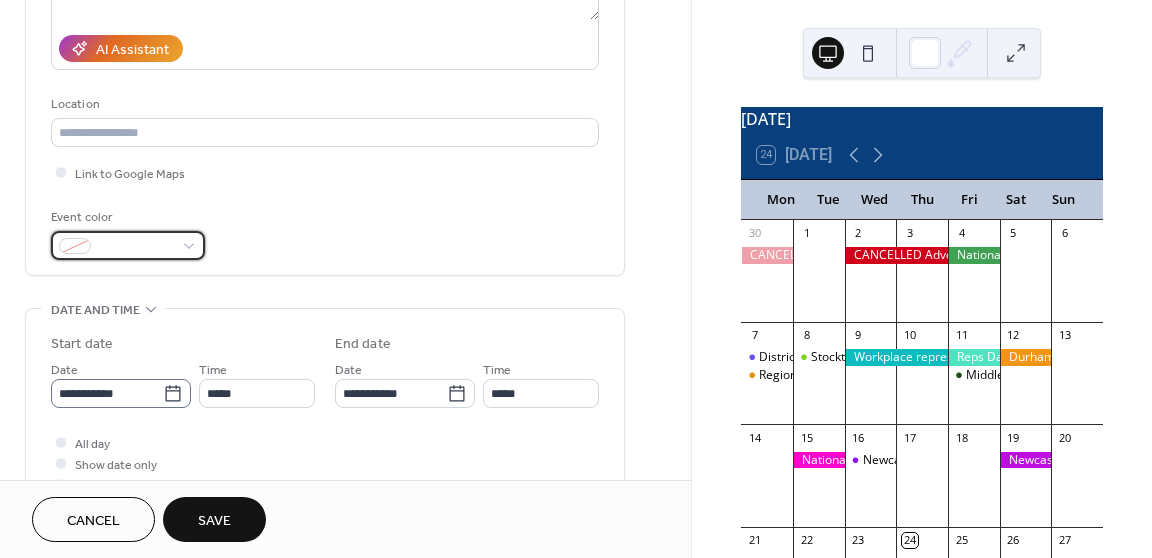 drag, startPoint x: 186, startPoint y: 267, endPoint x: 171, endPoint y: 393, distance: 126.88972 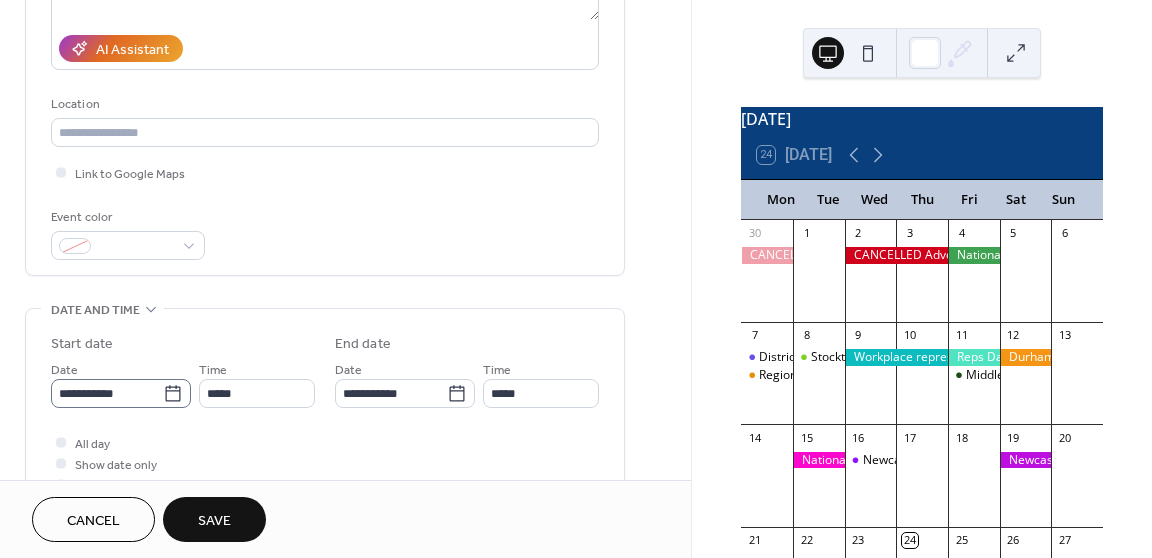 click 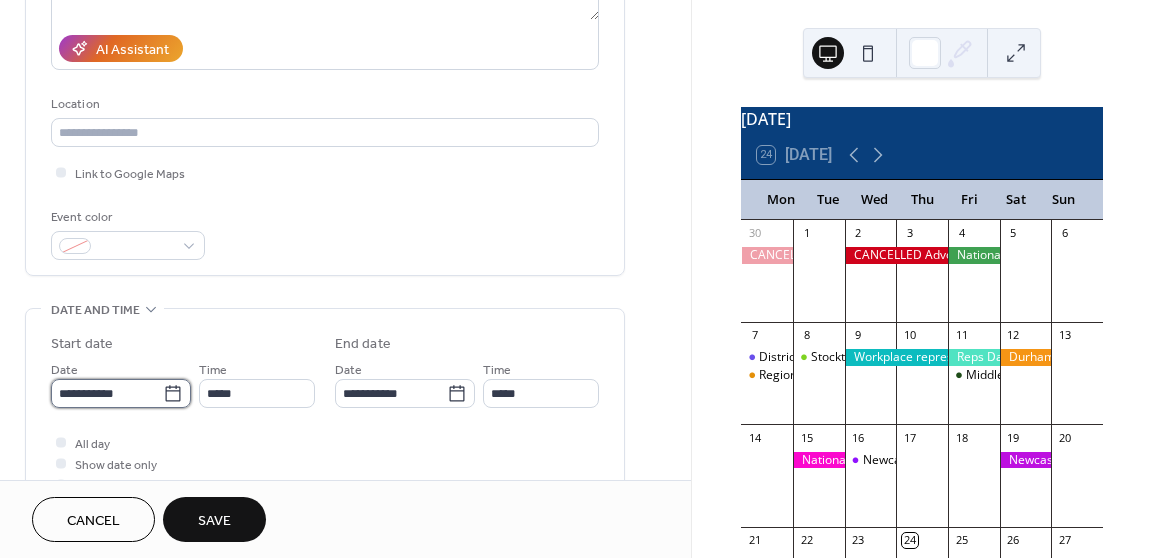click on "**********" at bounding box center [107, 393] 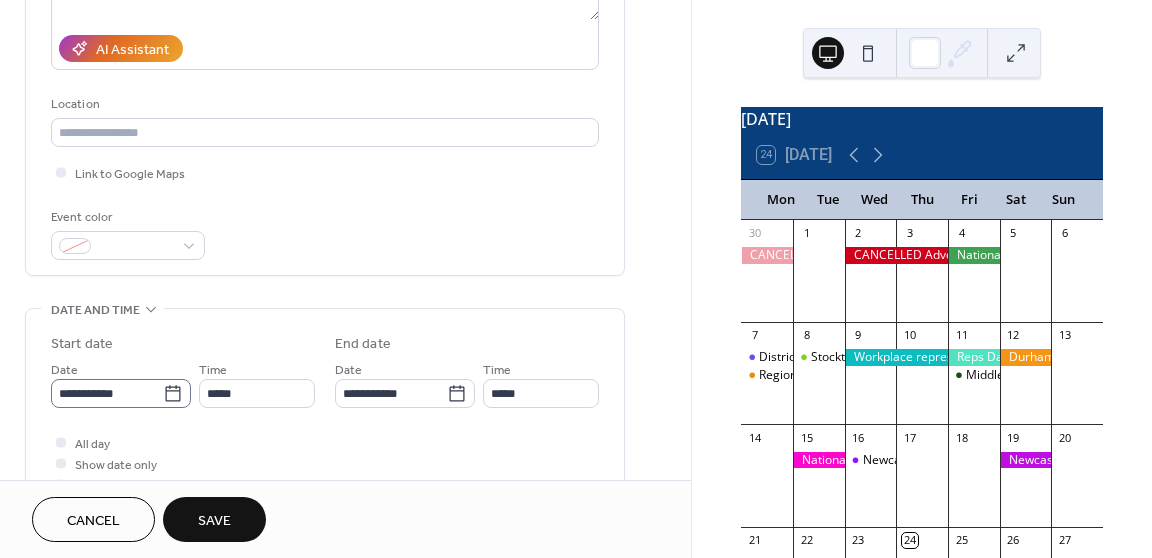 click 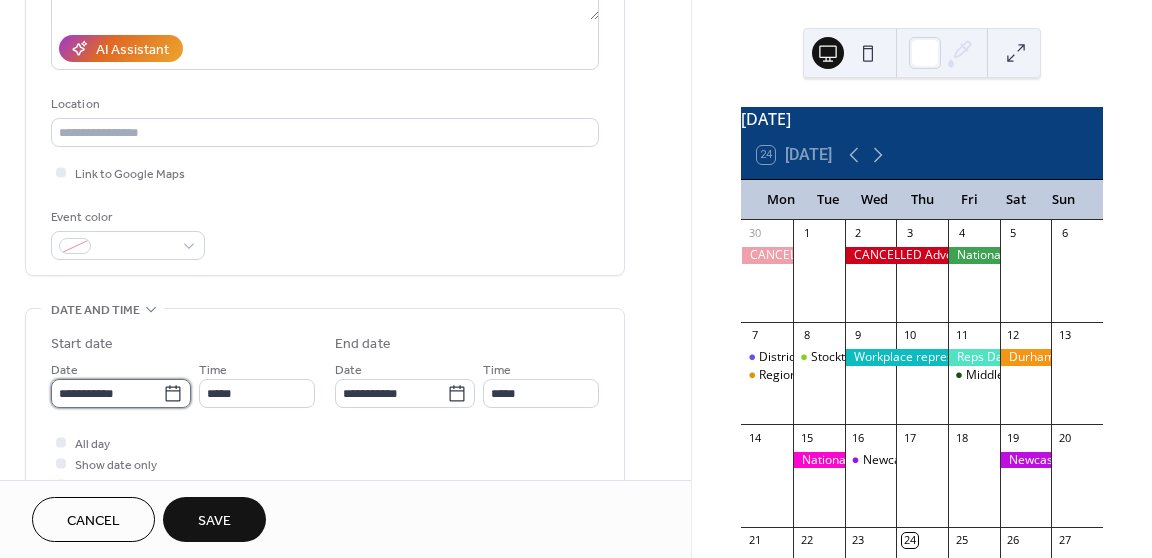 click on "**********" at bounding box center (107, 393) 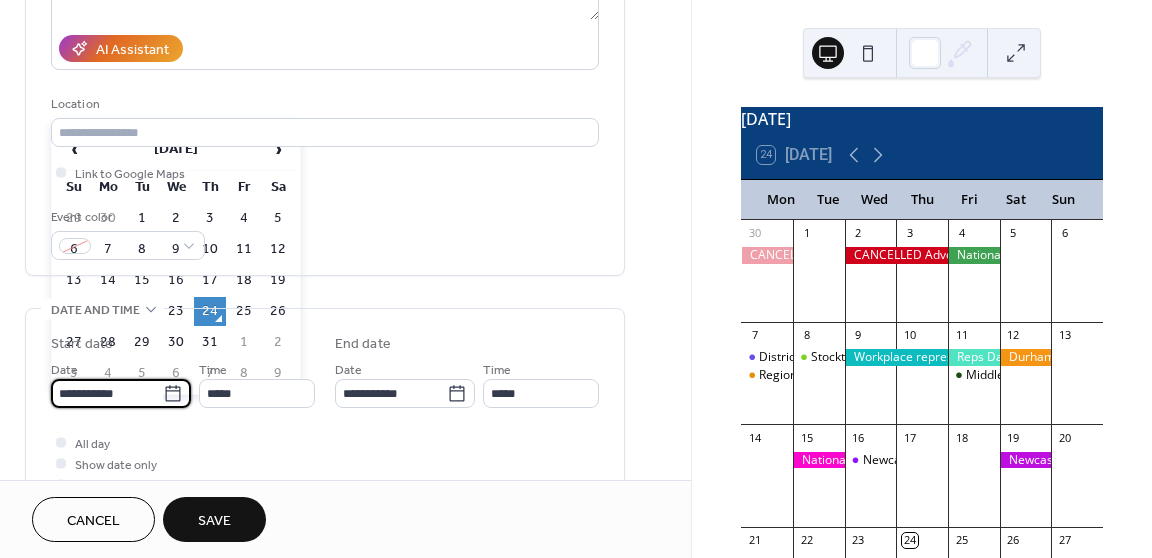 click on "16" at bounding box center [176, 280] 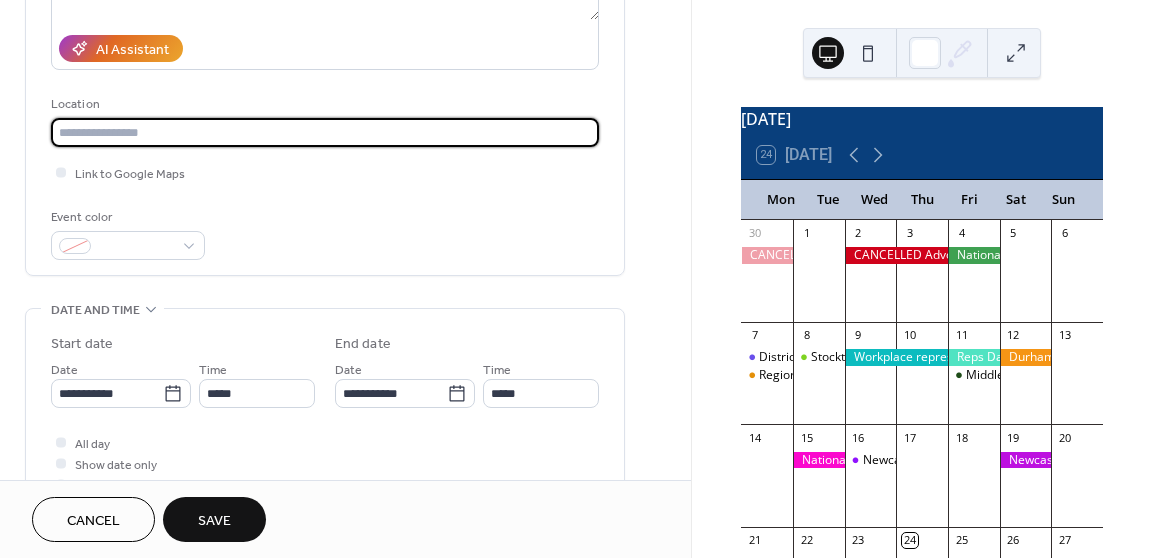 click at bounding box center [325, 132] 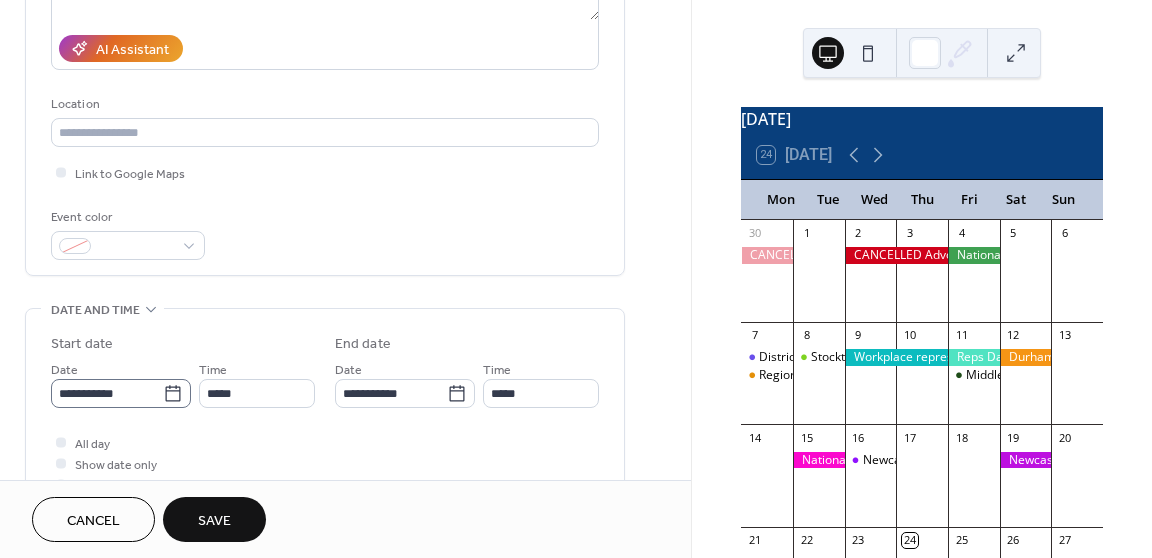 click 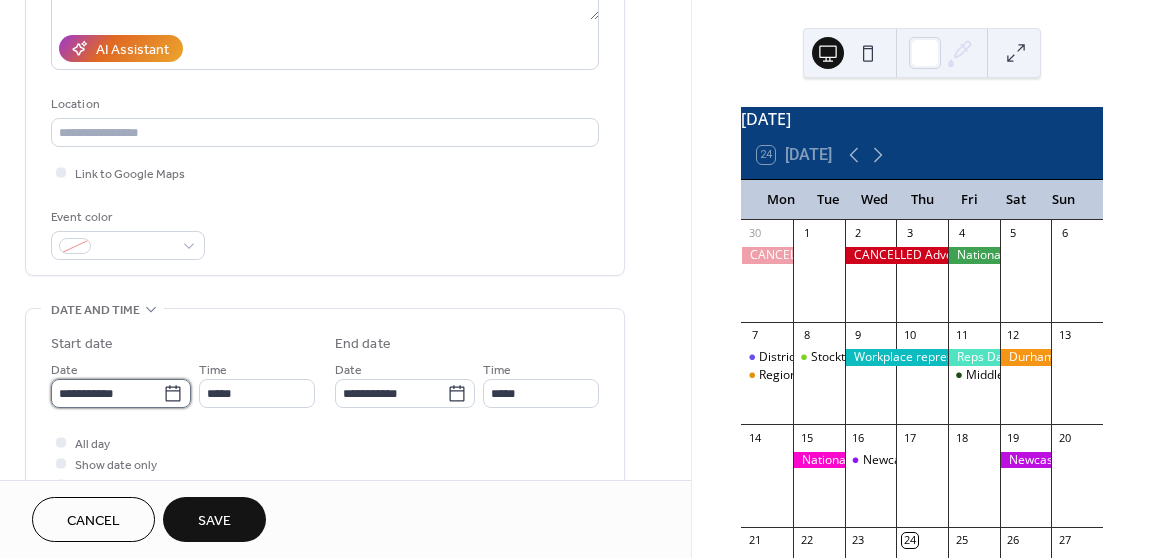 click on "**********" at bounding box center [107, 393] 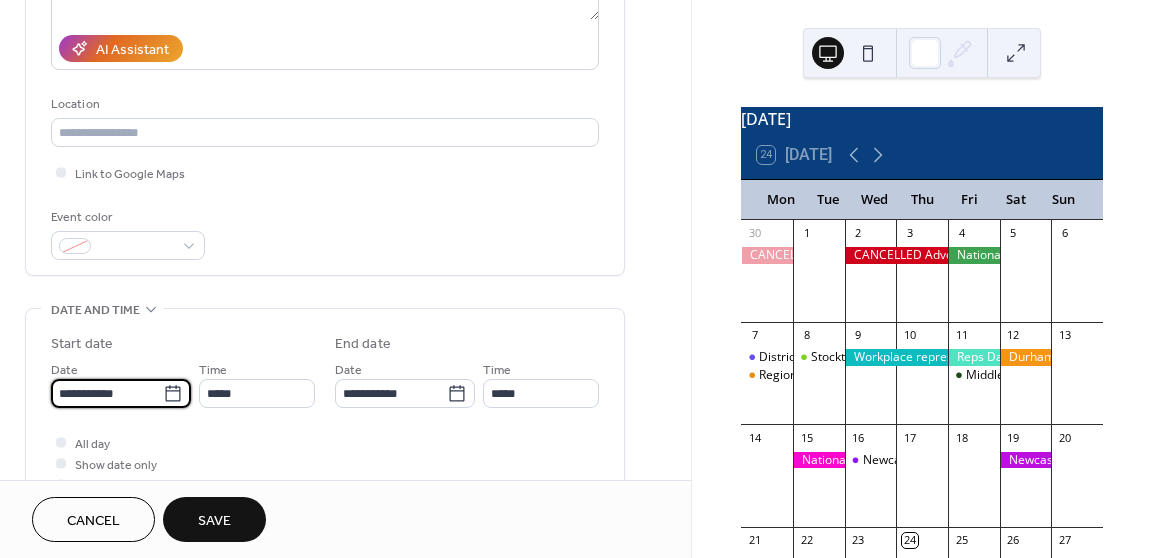 type on "**********" 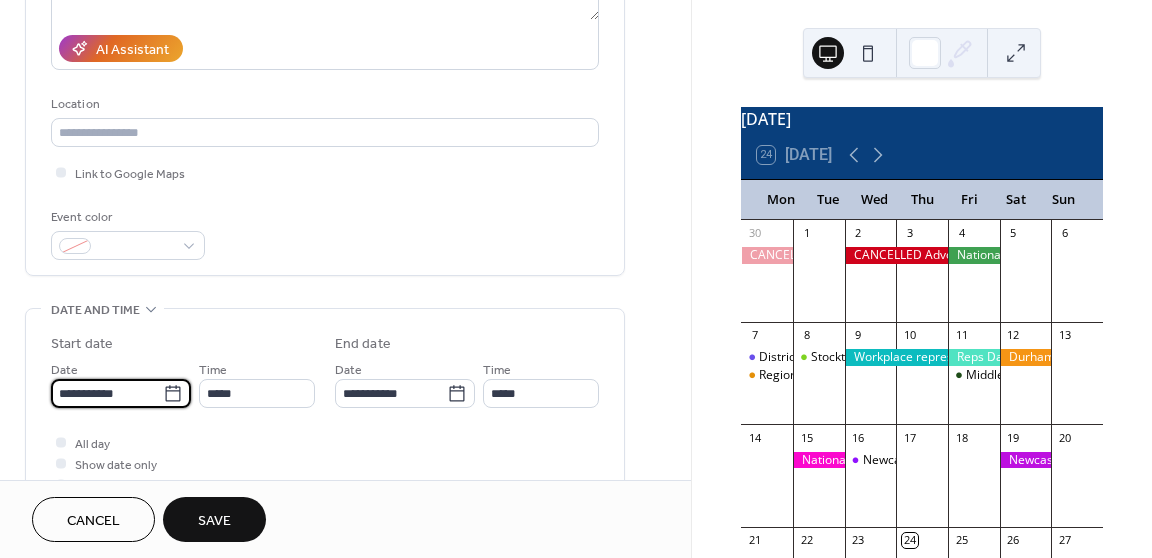 type on "**********" 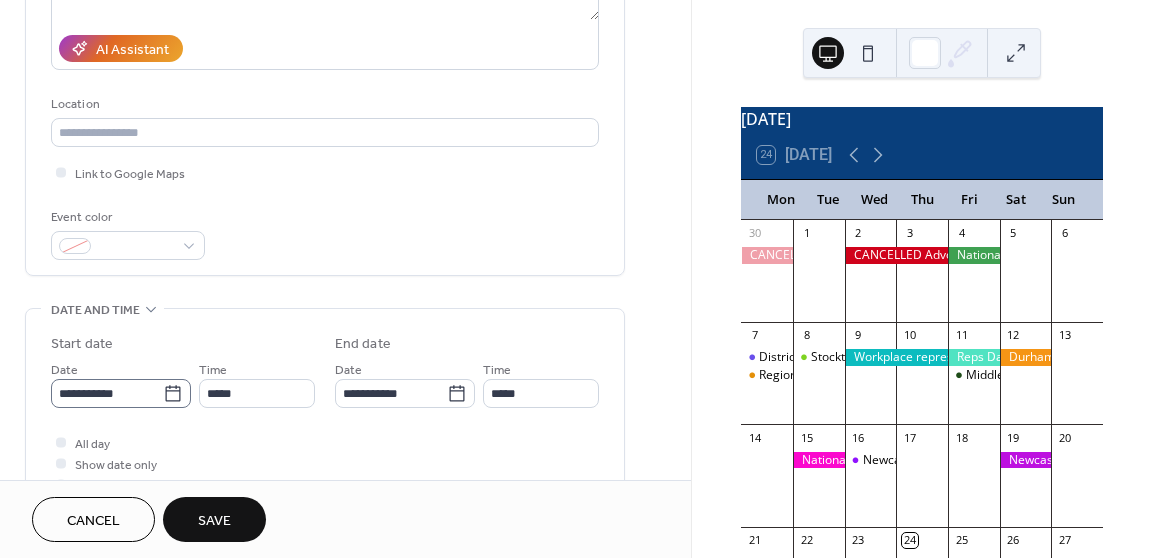click 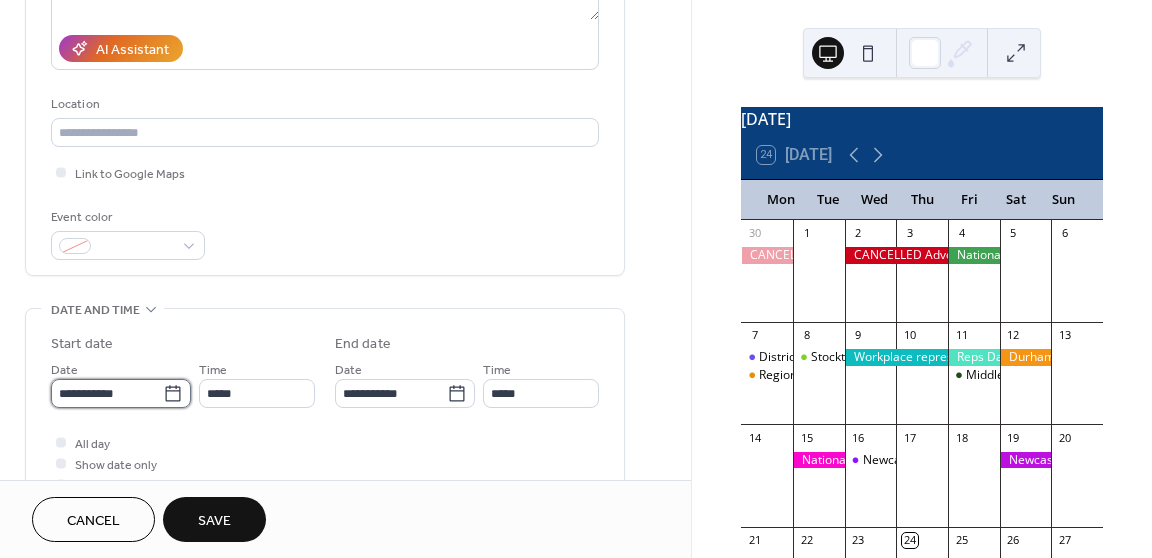 click on "**********" at bounding box center [107, 393] 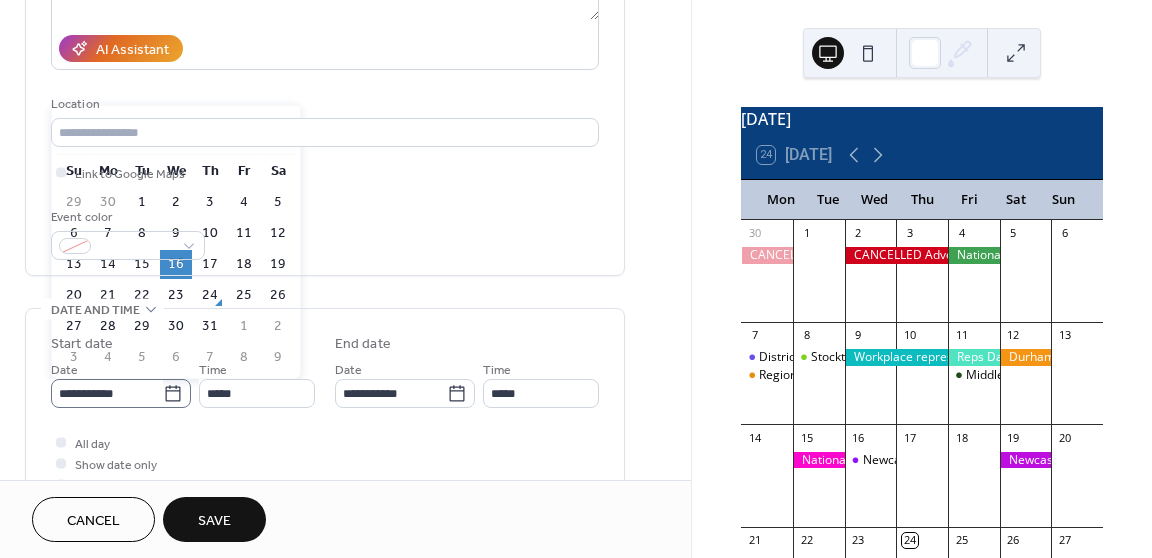 click on "›" at bounding box center (278, 133) 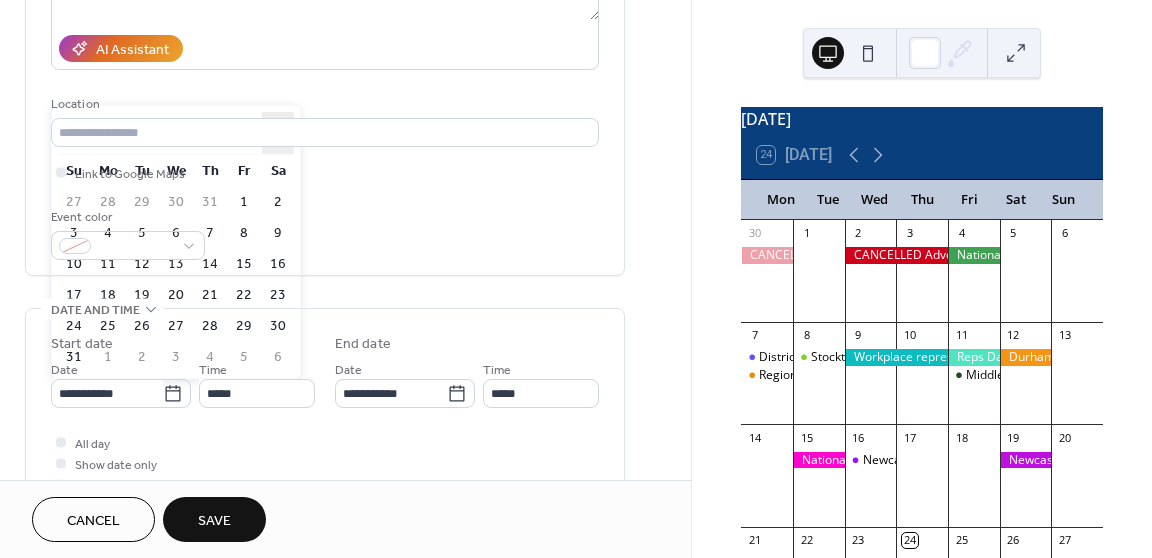click on "›" at bounding box center [278, 133] 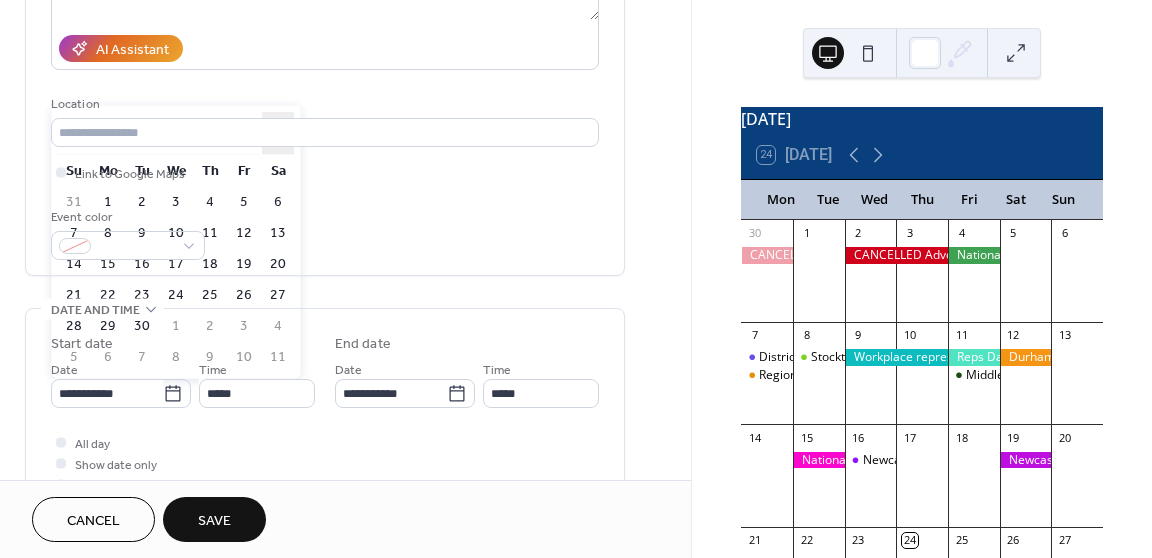click on "›" at bounding box center [278, 133] 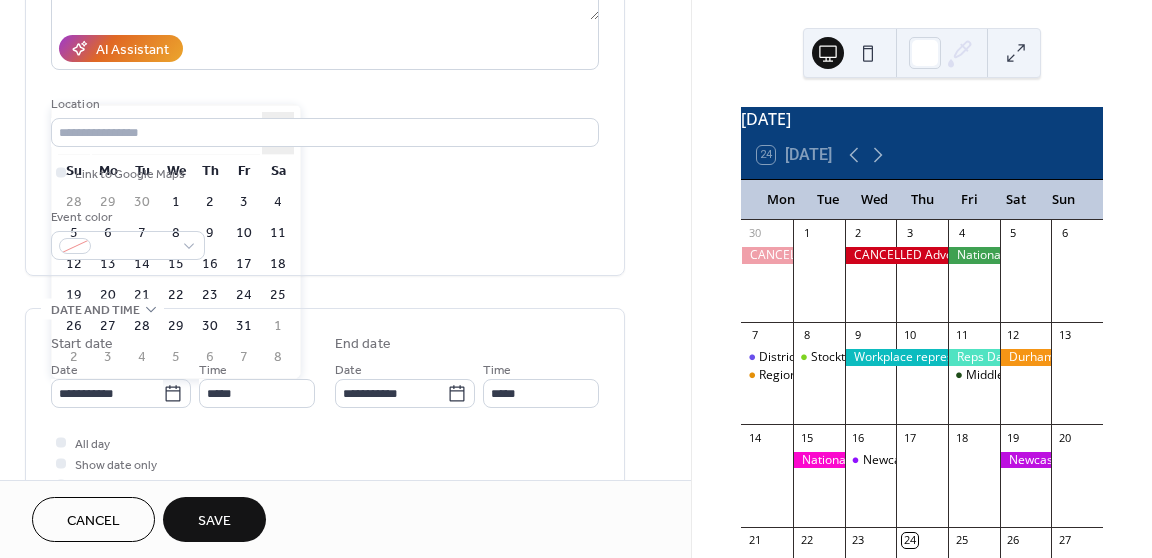 click on "›" at bounding box center [278, 133] 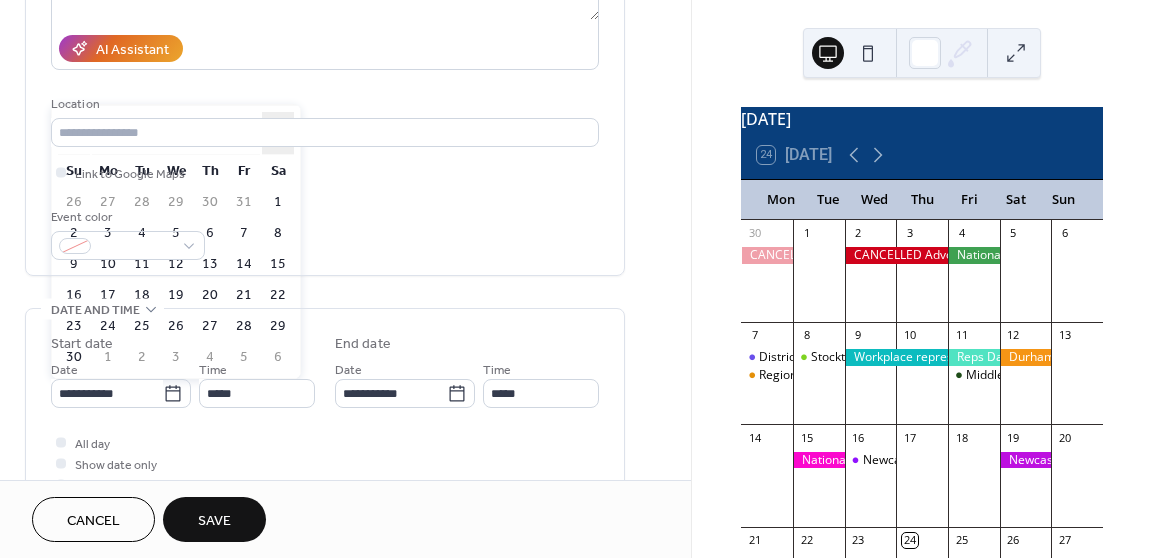 click on "›" at bounding box center (278, 133) 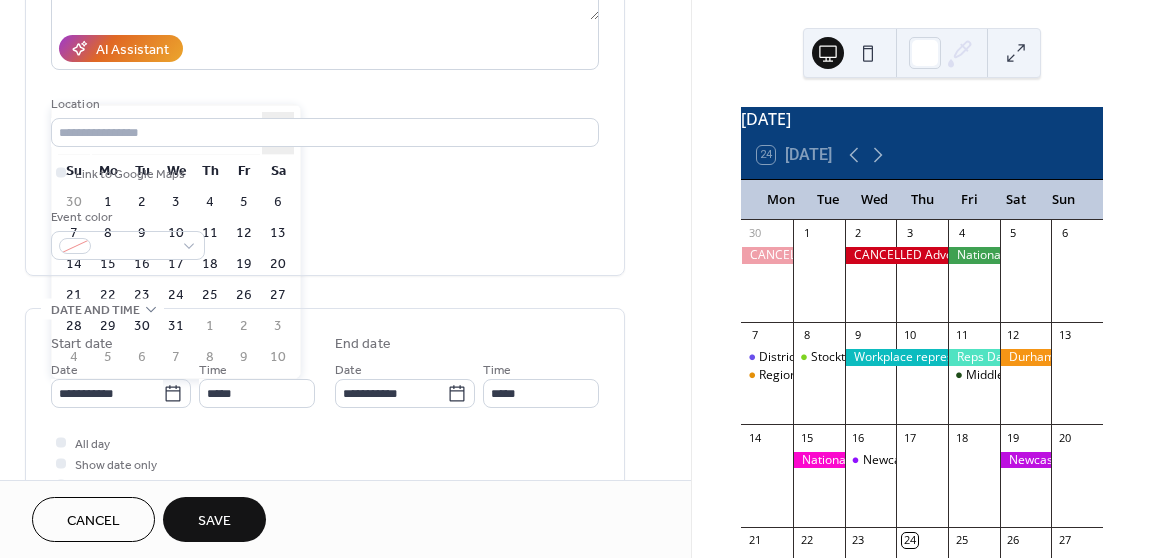 click on "›" at bounding box center (278, 133) 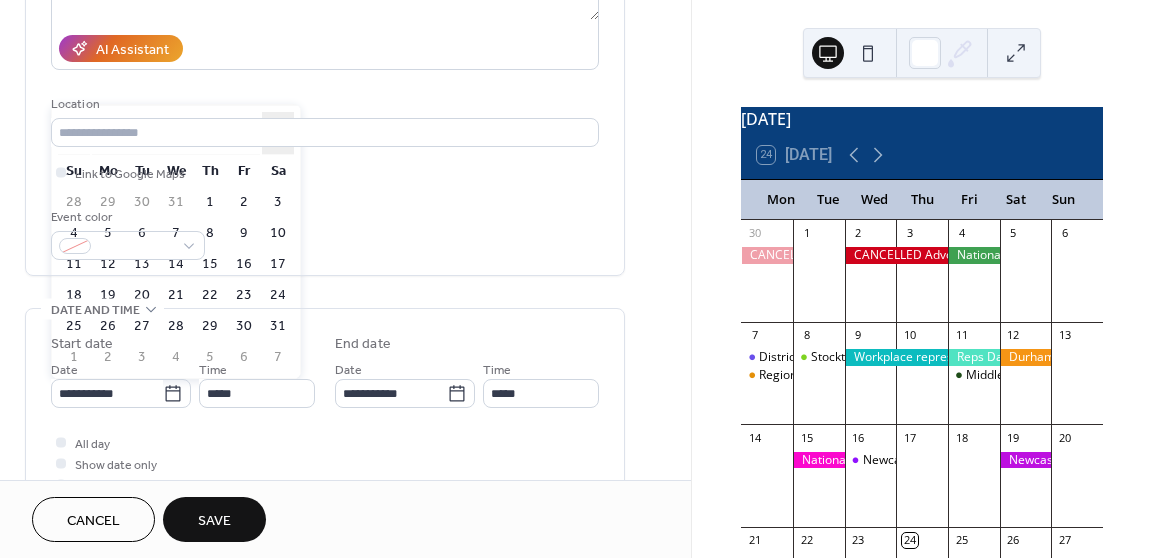 click on "‹" at bounding box center (74, 133) 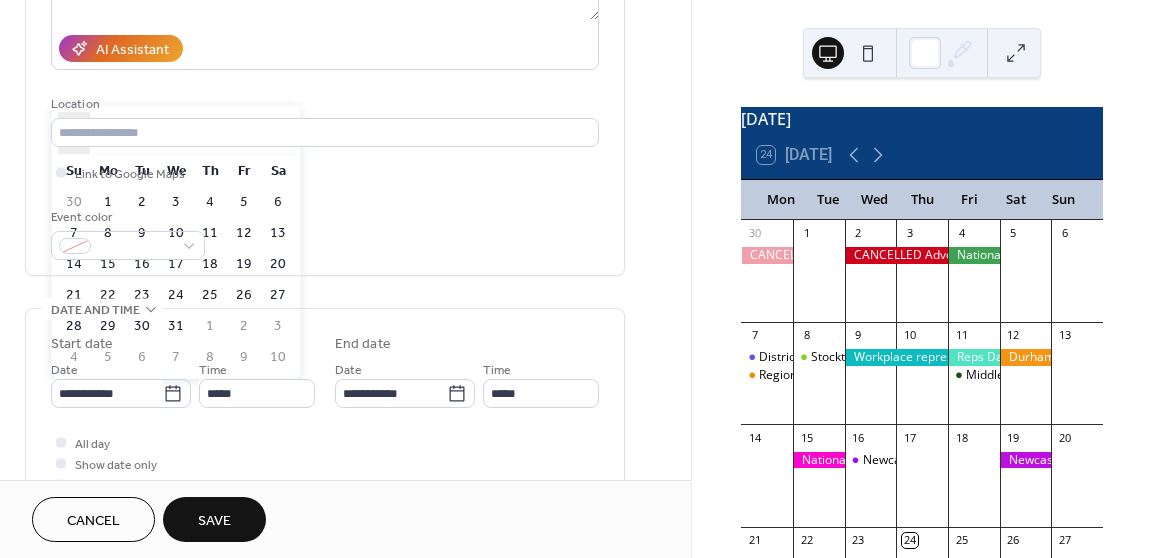 click on "‹" at bounding box center (74, 133) 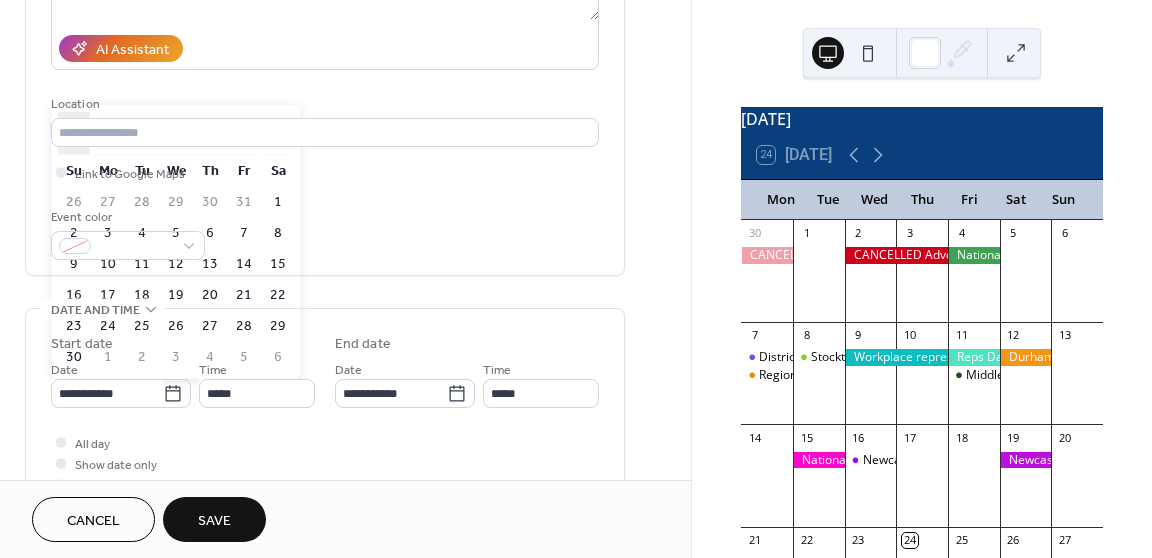 click on "‹" at bounding box center [74, 133] 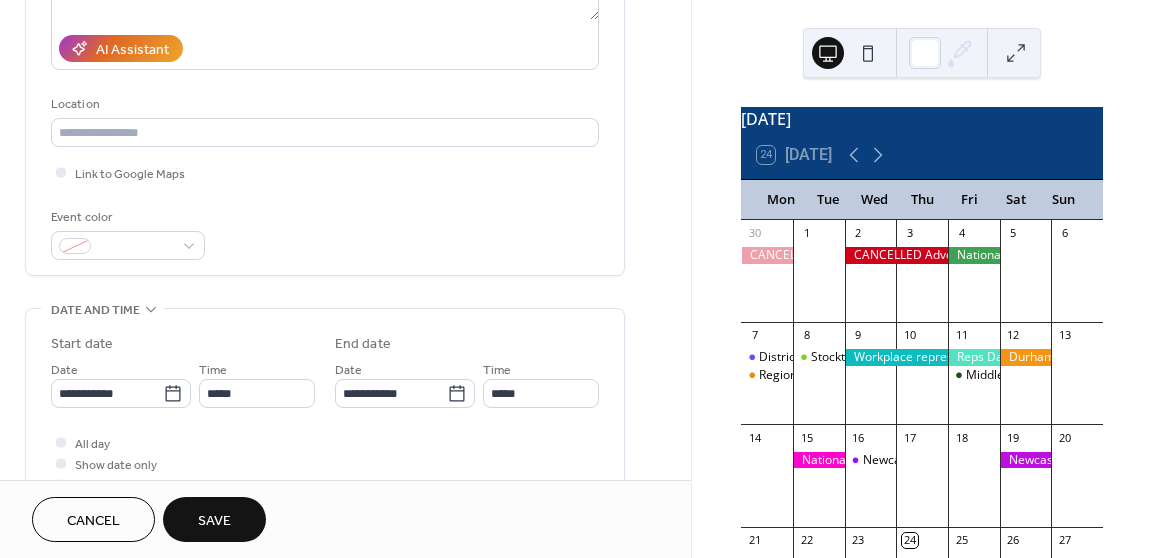 type on "**********" 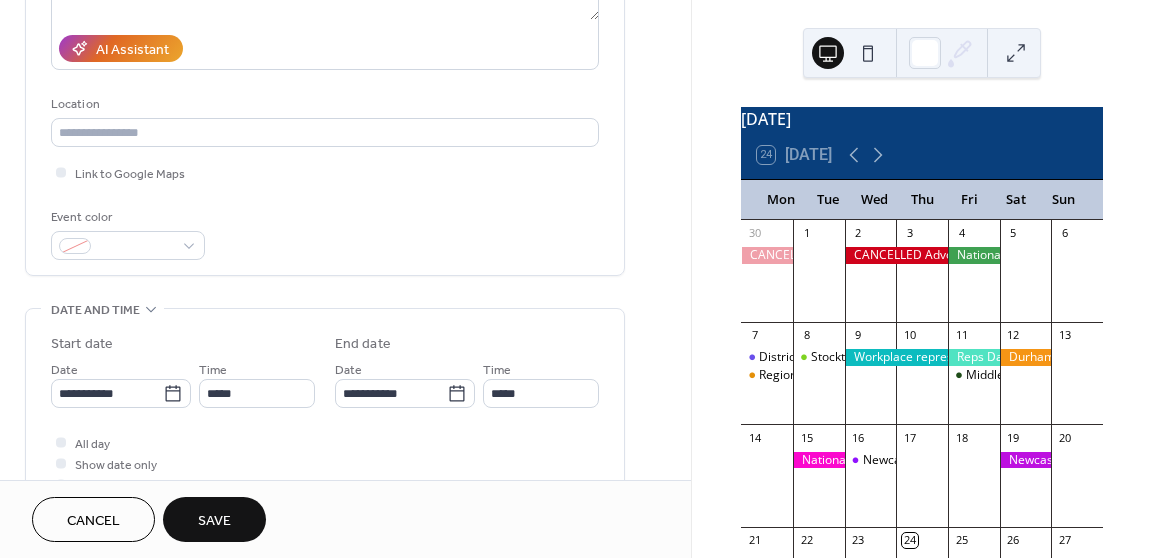 type on "**********" 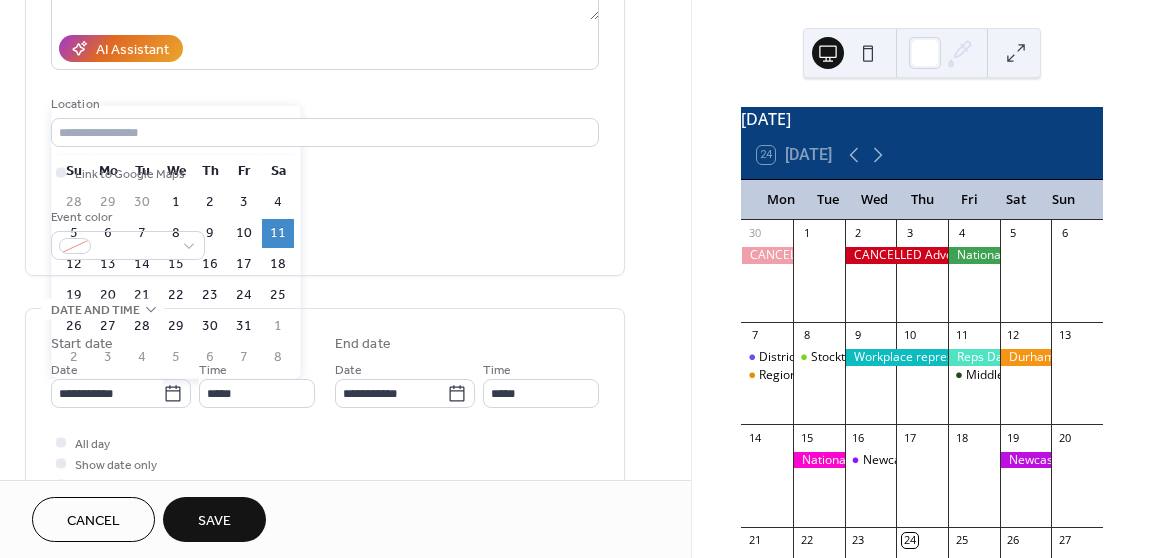 click 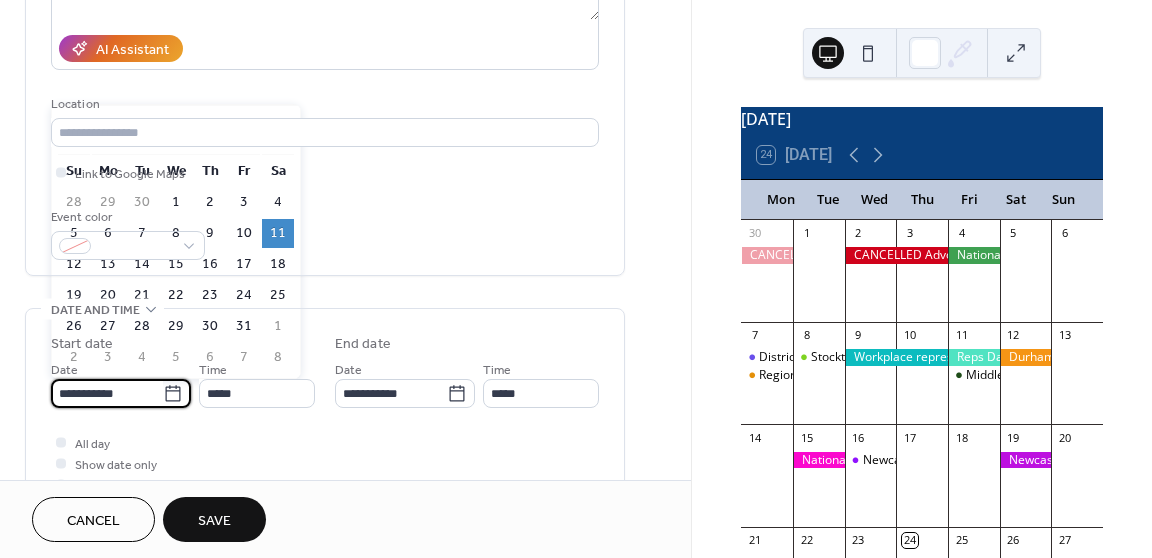 click on "**********" at bounding box center [107, 393] 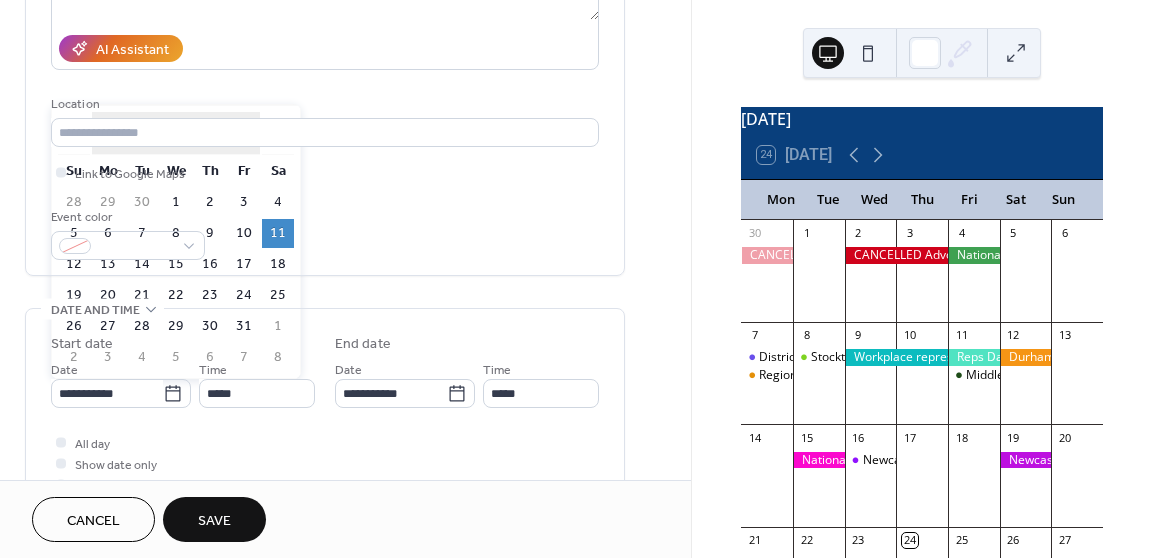 click on "›" at bounding box center (278, 133) 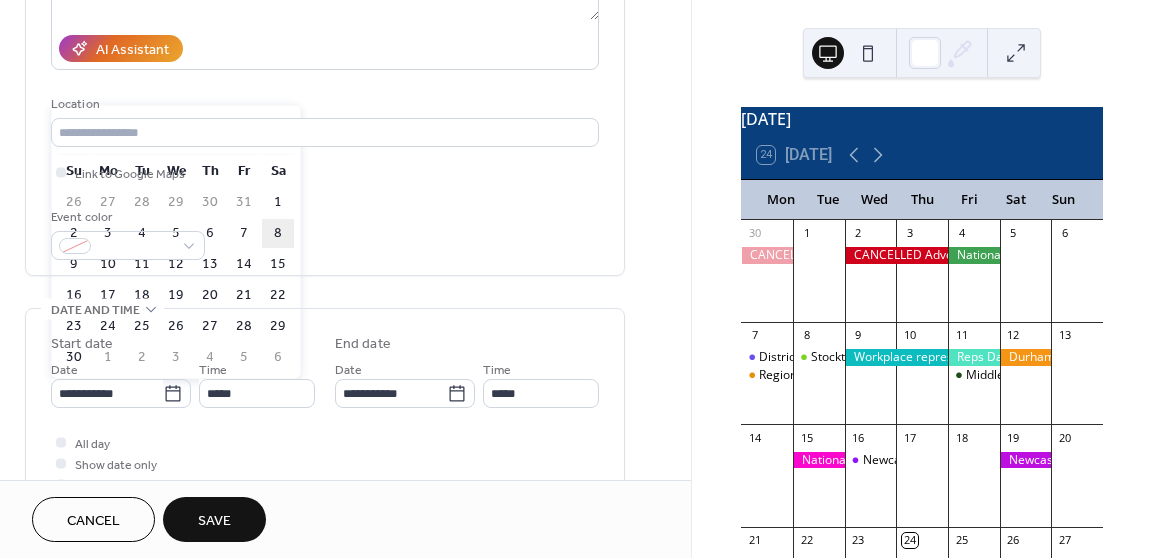 click on "8" at bounding box center [278, 233] 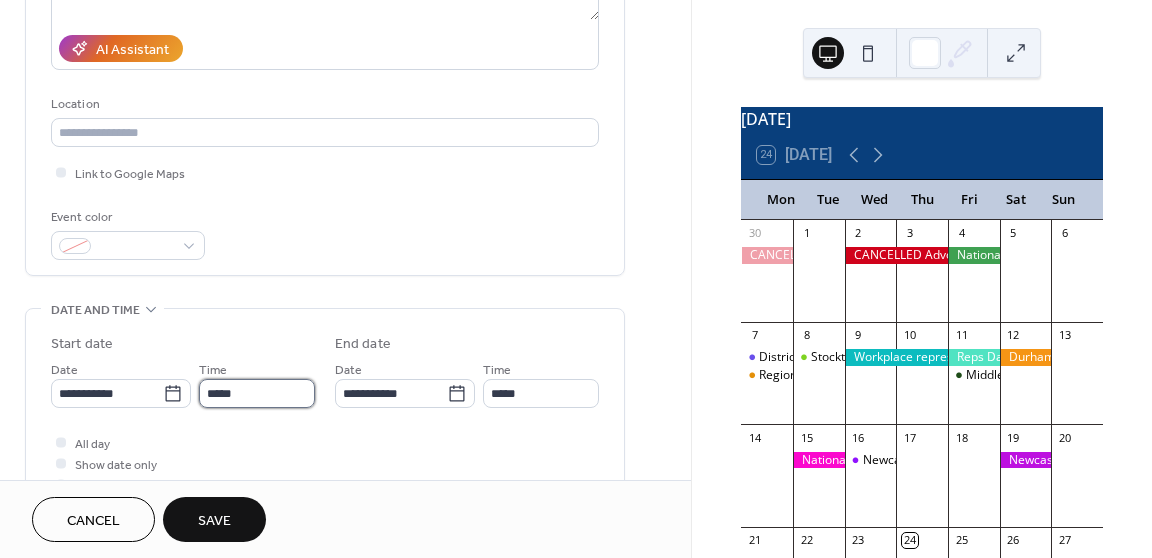 click on "*****" at bounding box center (257, 393) 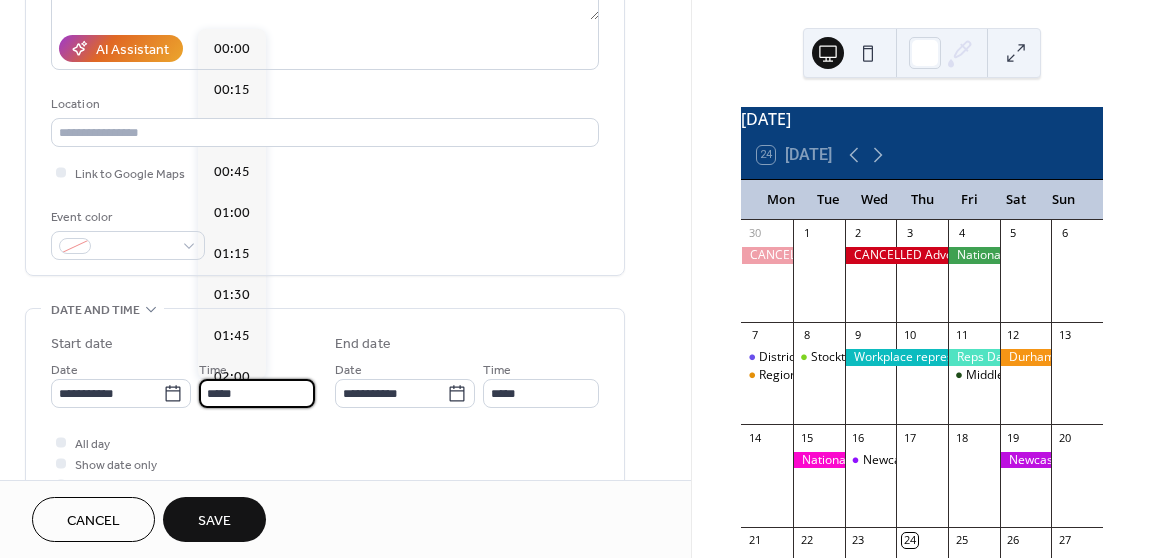 scroll, scrollTop: 1968, scrollLeft: 0, axis: vertical 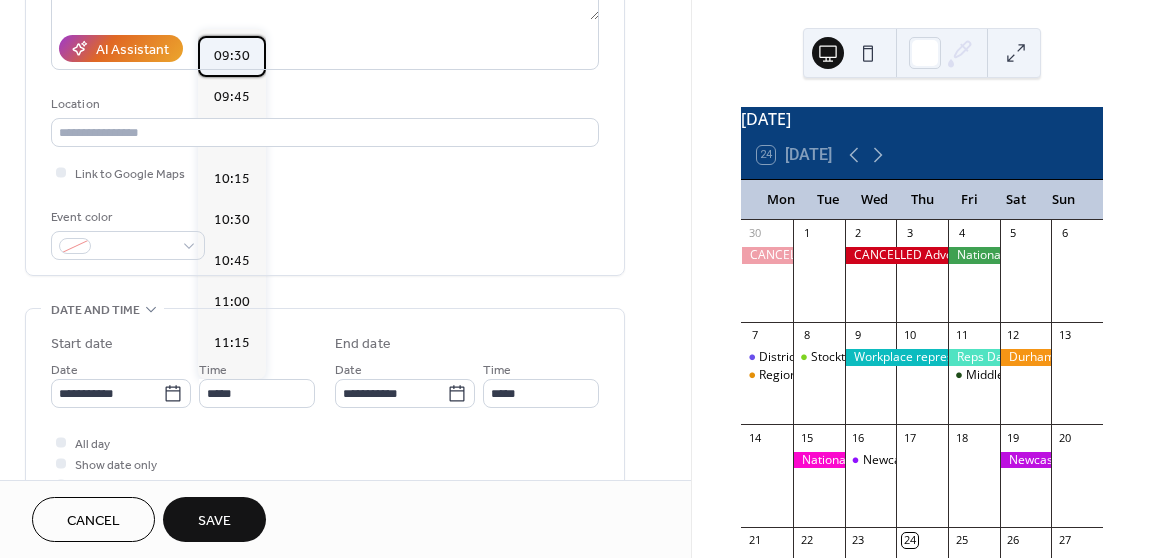 click on "09:30" at bounding box center [232, 56] 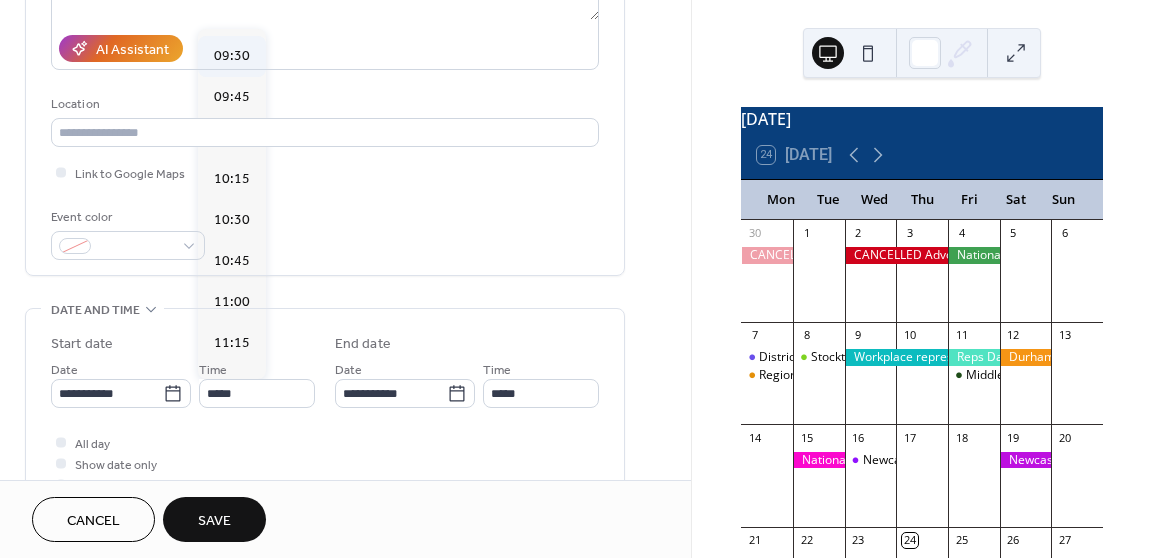 type on "*****" 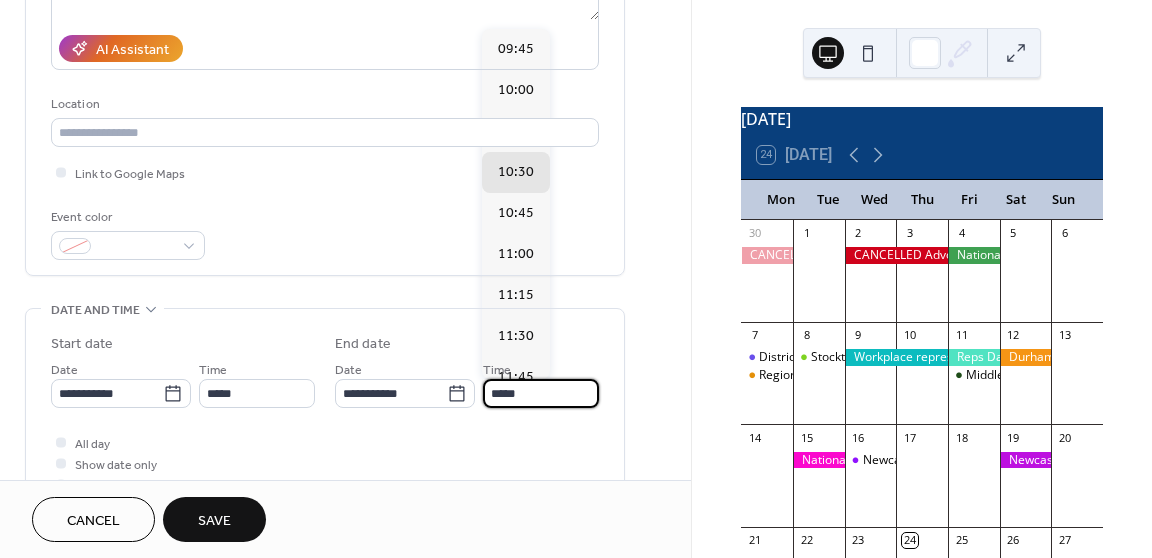 click on "*****" at bounding box center (541, 393) 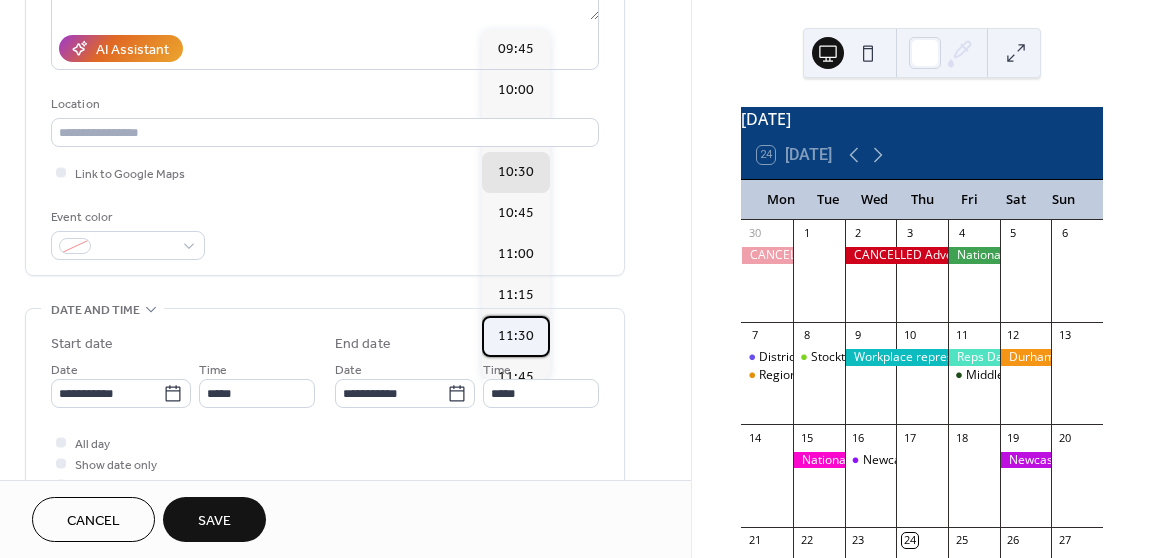 click on "11:30" at bounding box center [516, 336] 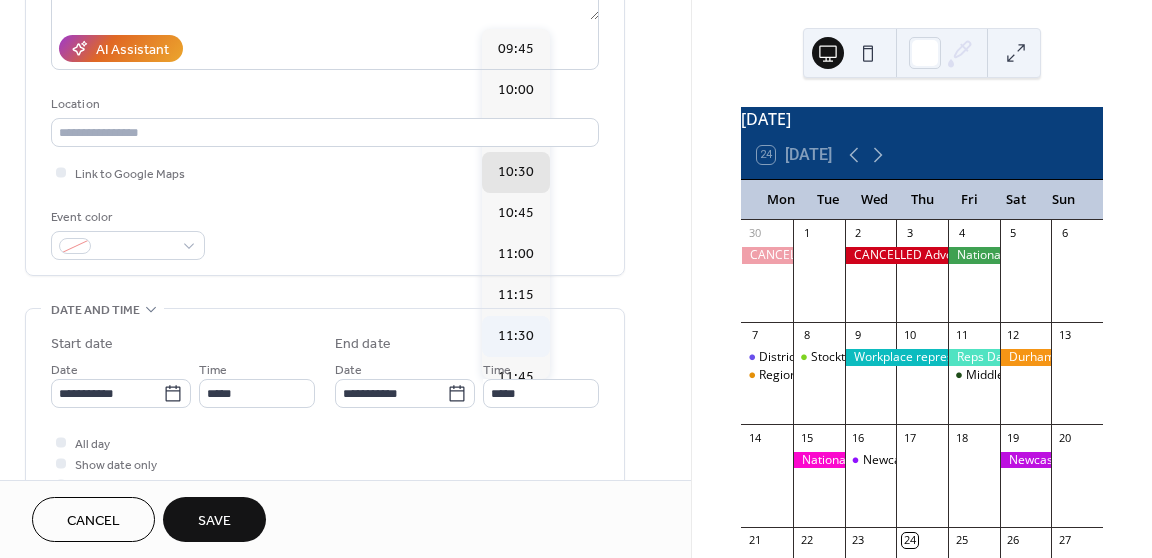 type on "*****" 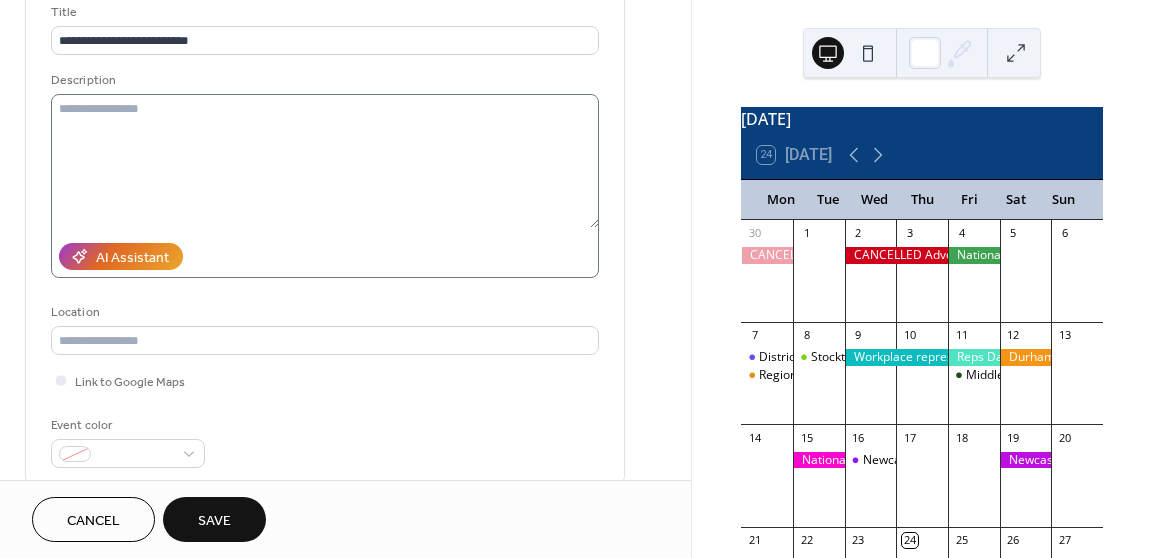 scroll, scrollTop: 122, scrollLeft: 0, axis: vertical 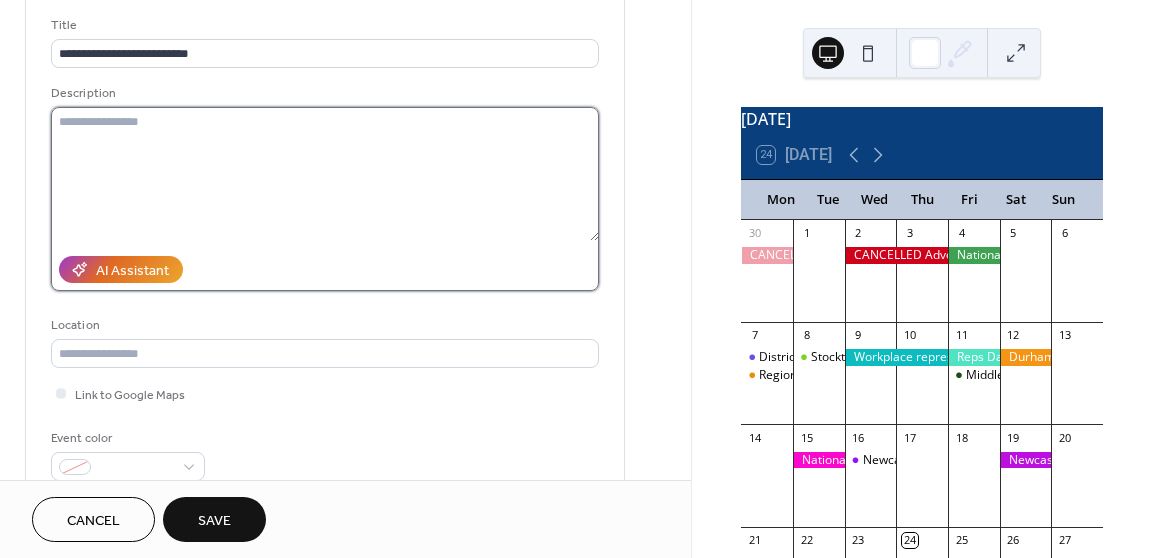 click at bounding box center (325, 174) 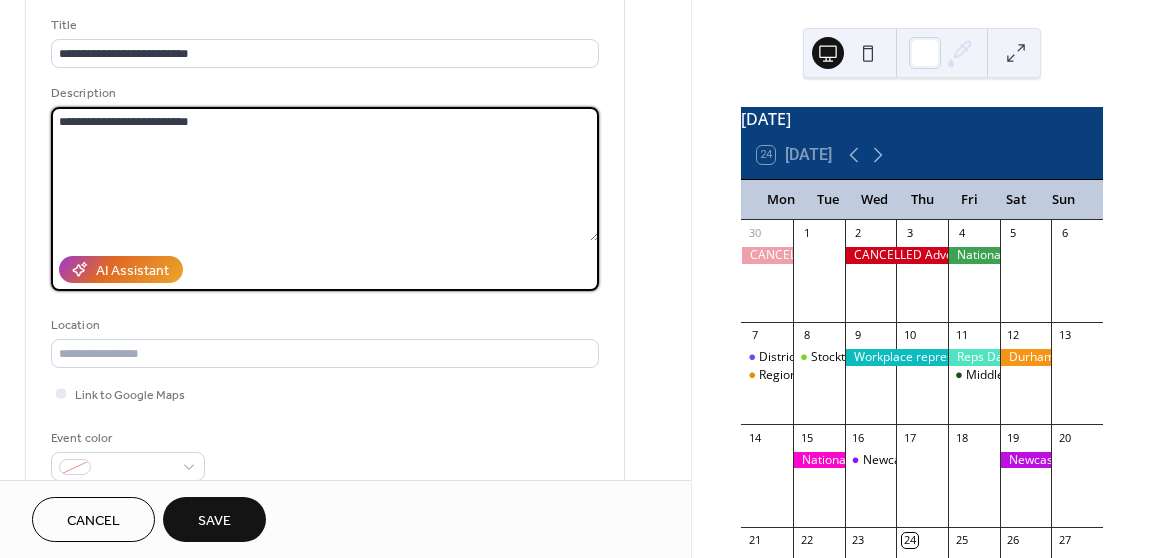 type on "**********" 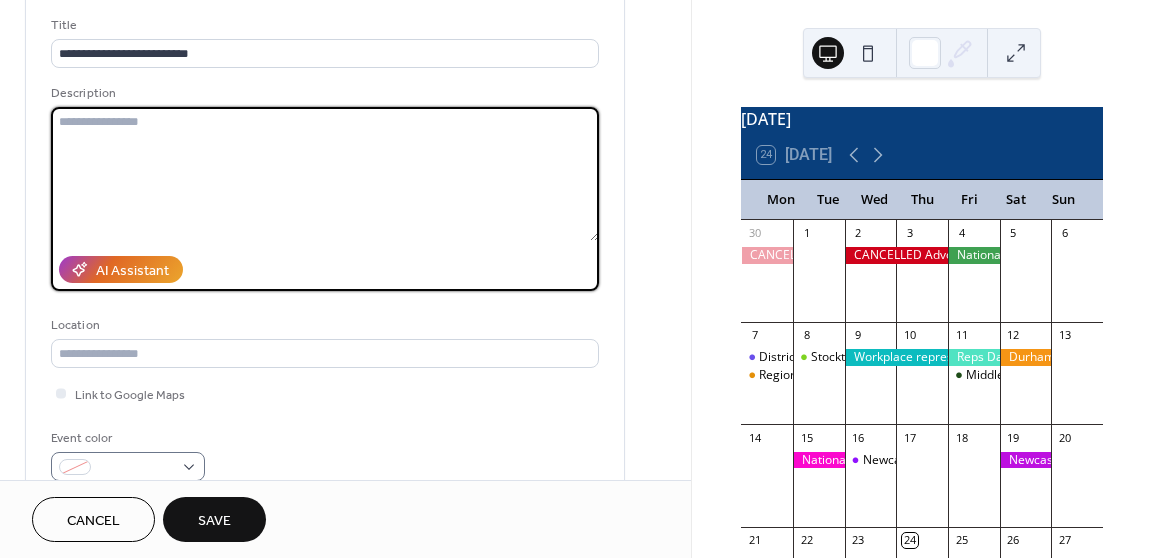 type 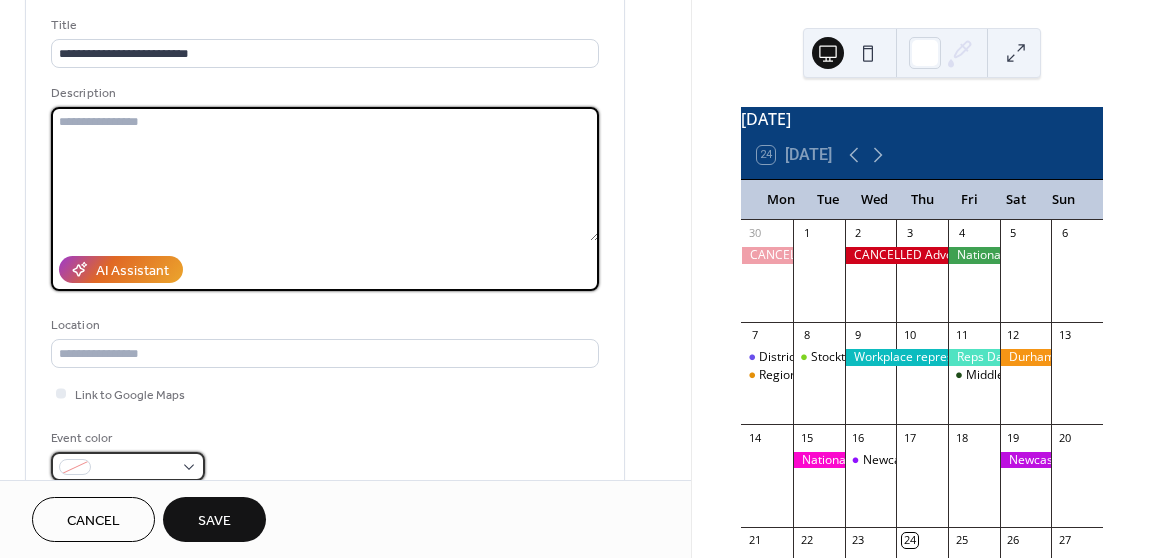 click at bounding box center [128, 466] 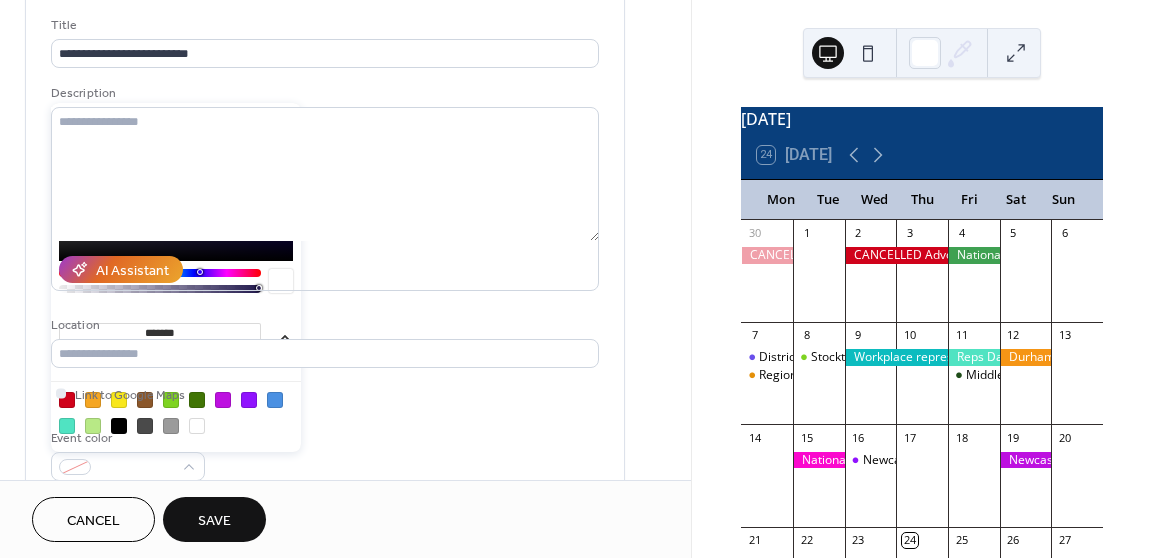 click at bounding box center (249, 400) 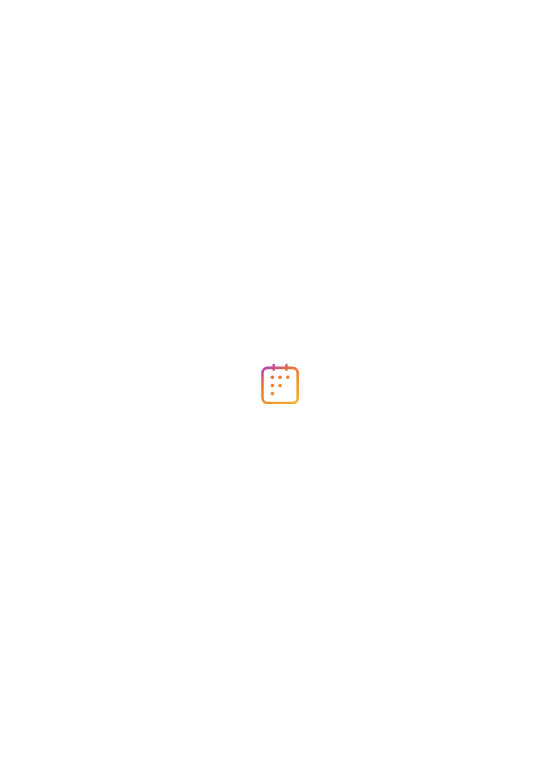 scroll, scrollTop: 0, scrollLeft: 0, axis: both 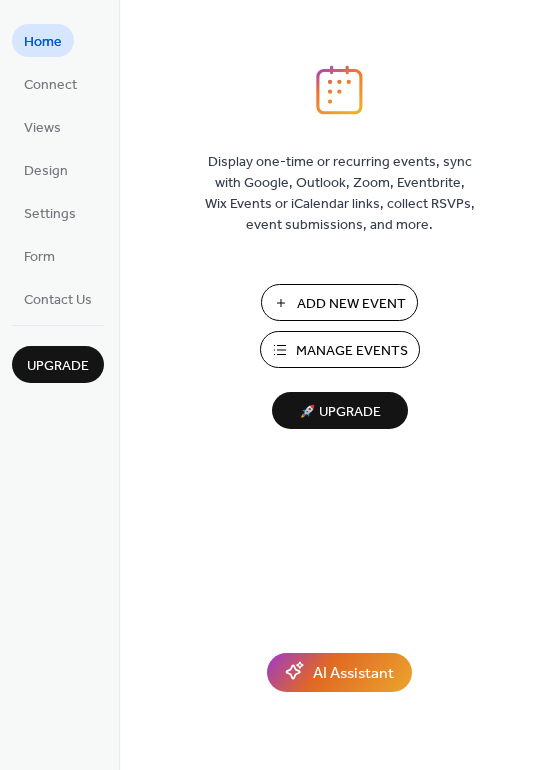 click on "Add New Event" at bounding box center [351, 304] 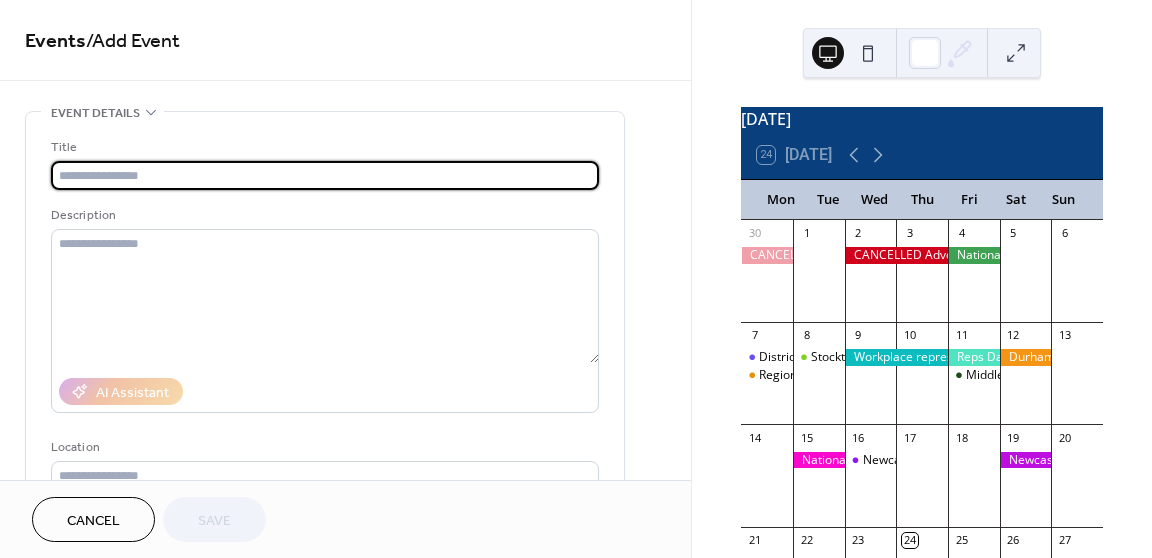 scroll, scrollTop: 0, scrollLeft: 0, axis: both 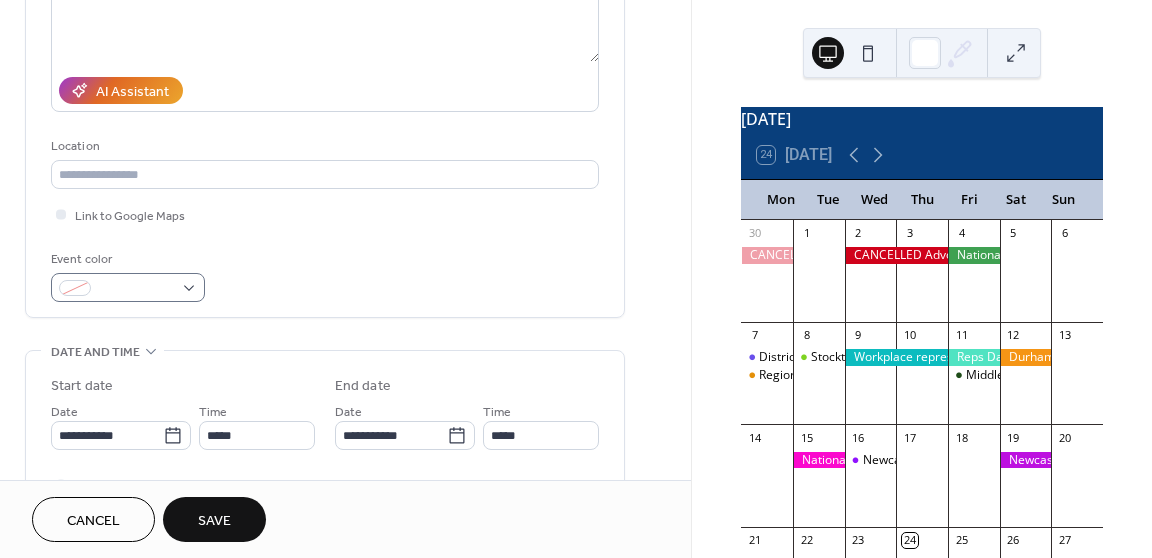type on "**********" 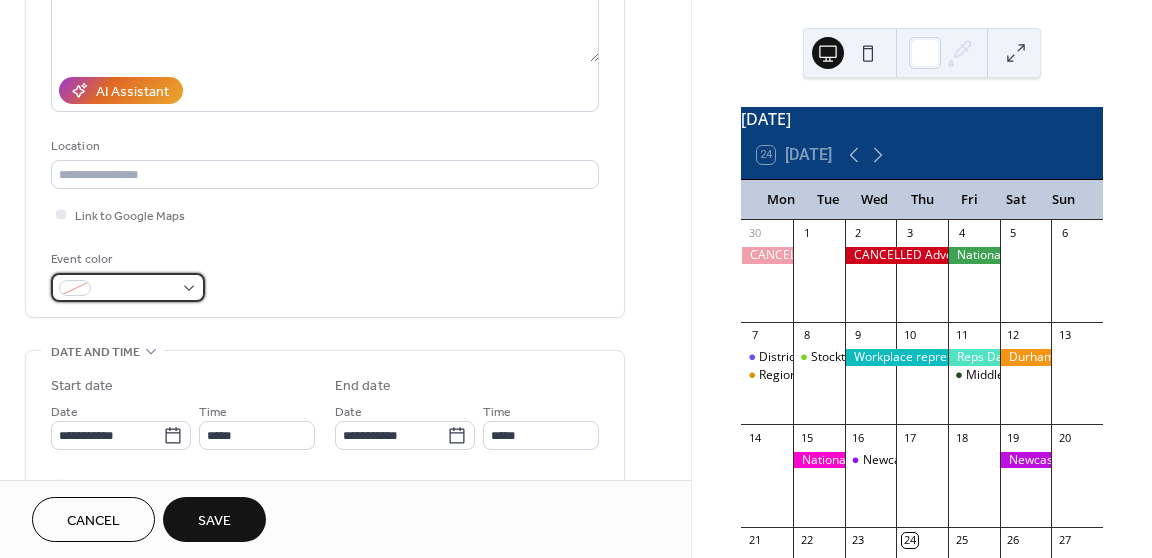 click at bounding box center (128, 287) 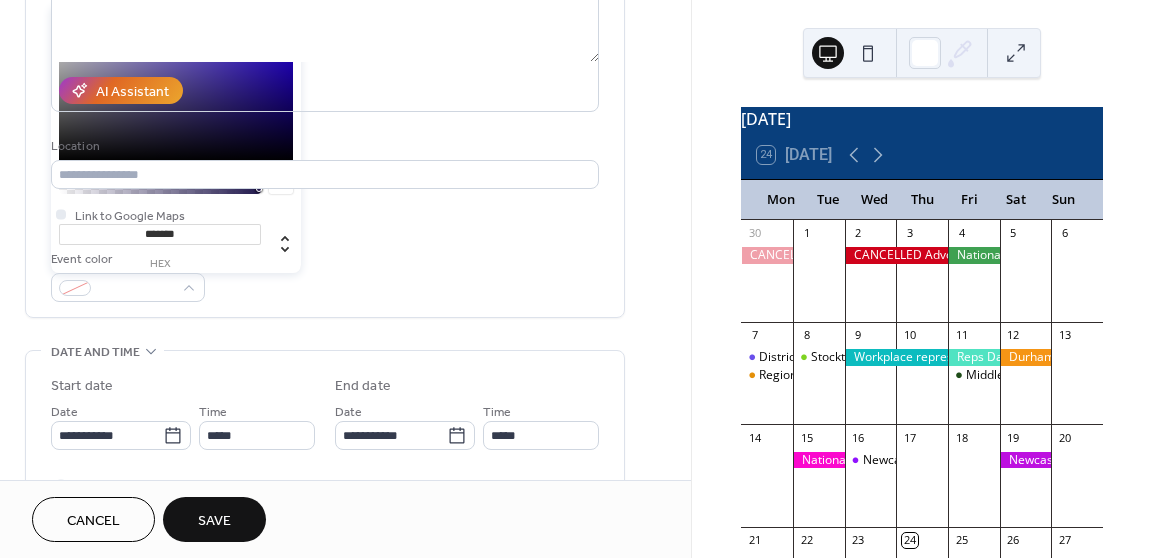 click at bounding box center (160, 174) 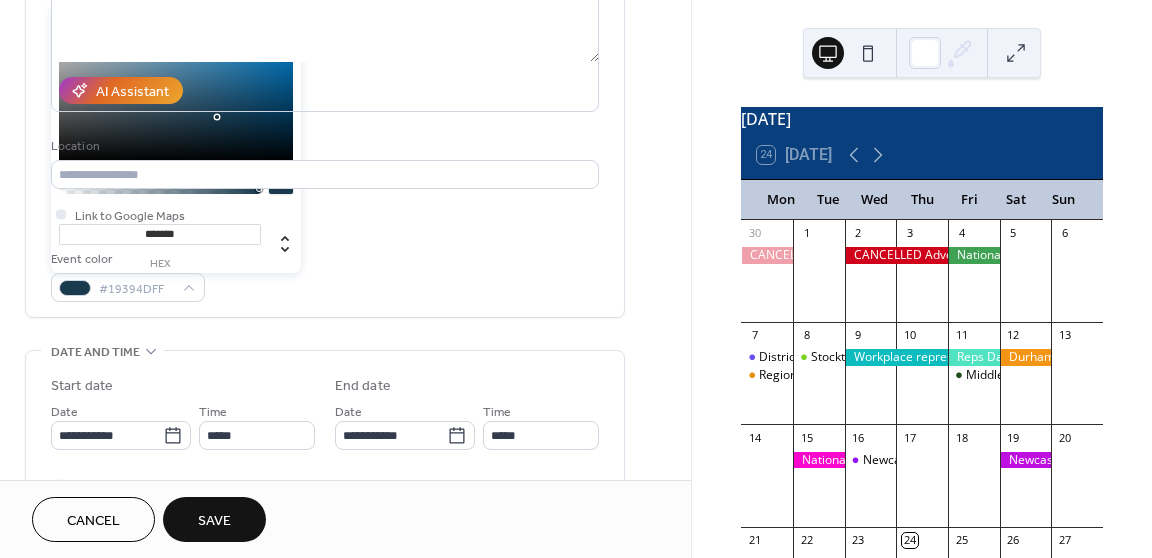 type on "*******" 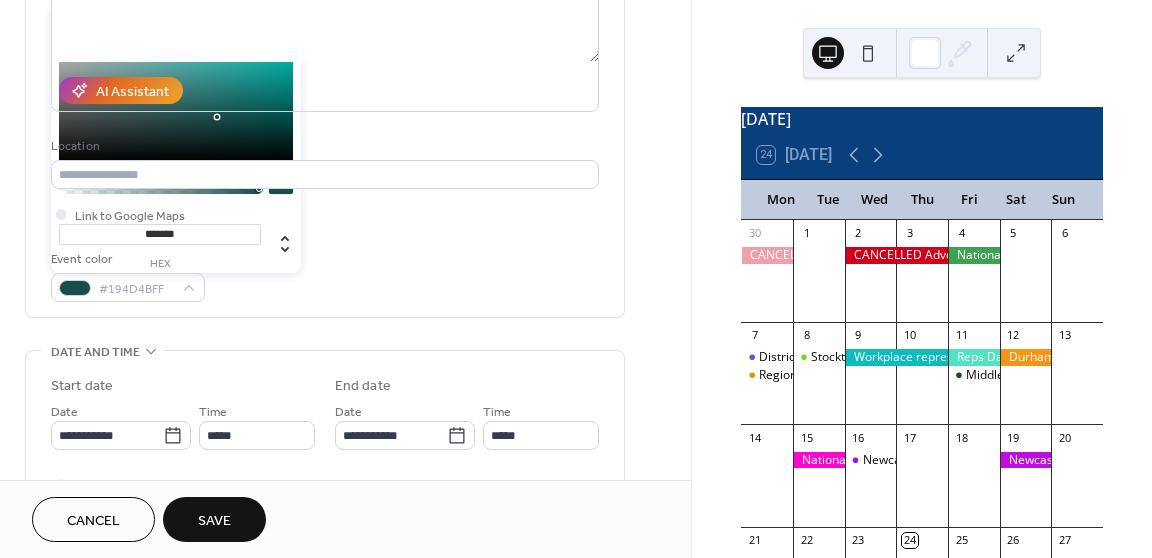 click on "******* hex" at bounding box center (176, 178) 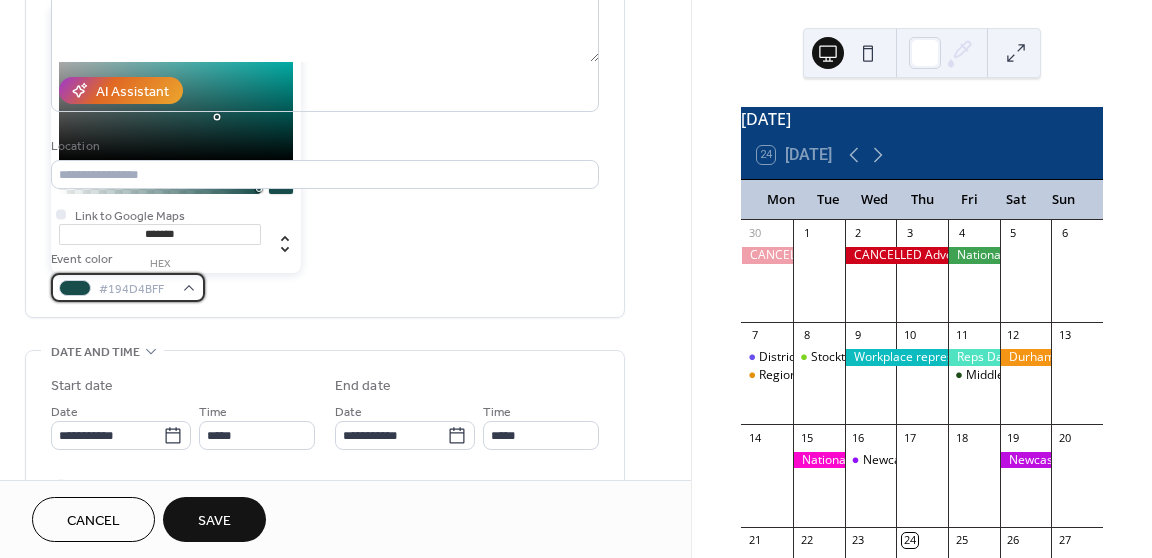 click on "#194D4BFF" at bounding box center (128, 287) 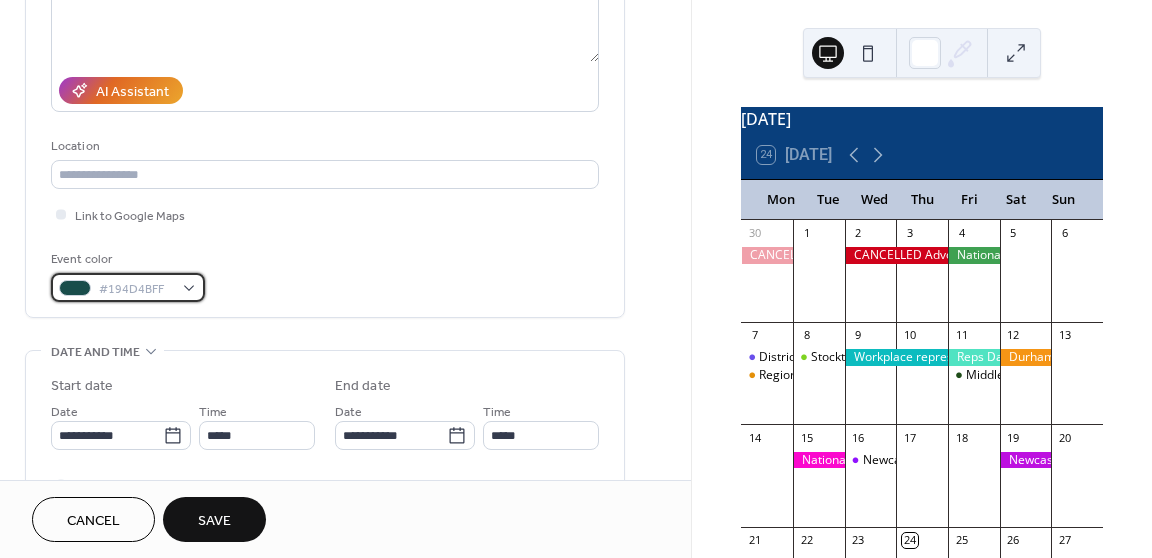 click on "#194D4BFF" at bounding box center (128, 287) 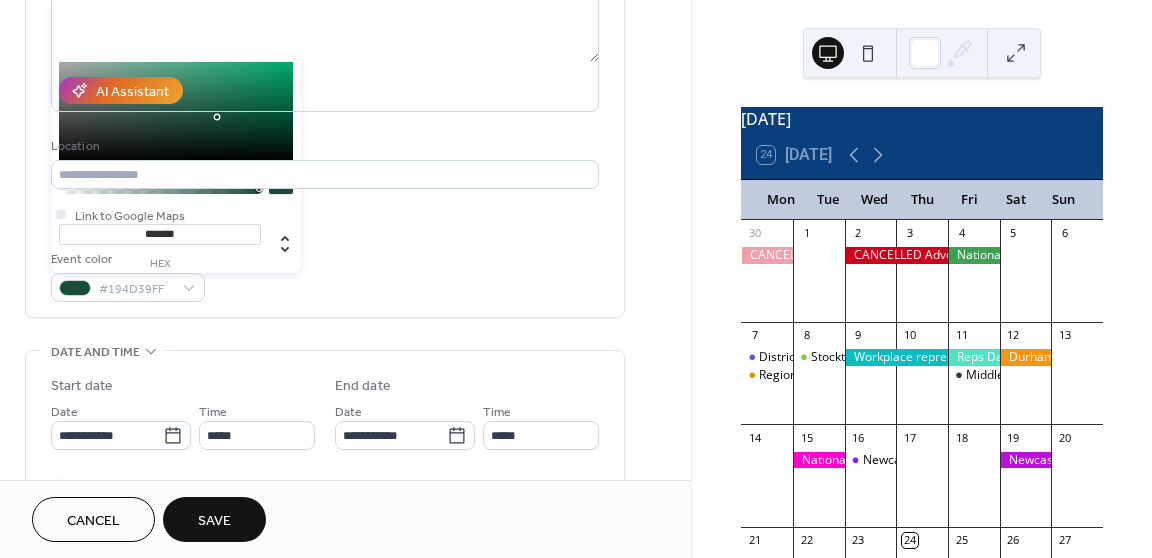 click at bounding box center (160, 174) 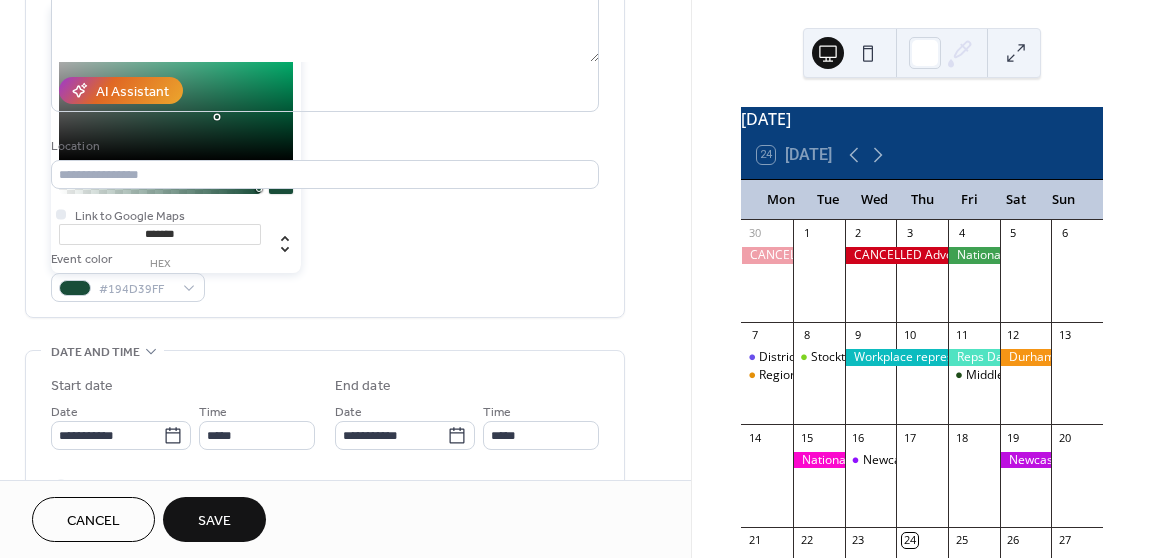 click at bounding box center [160, 174] 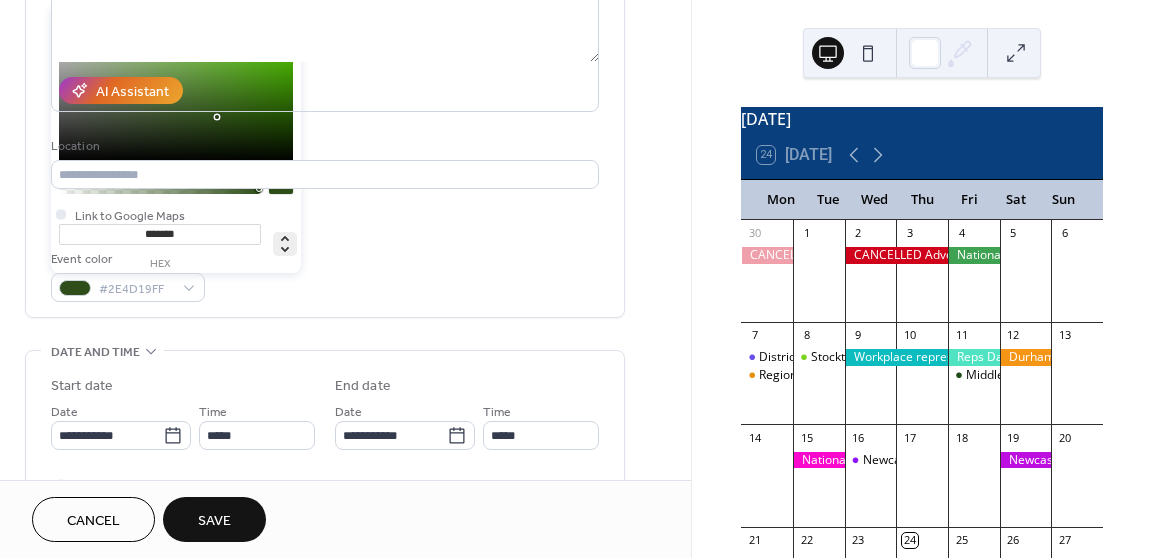 click 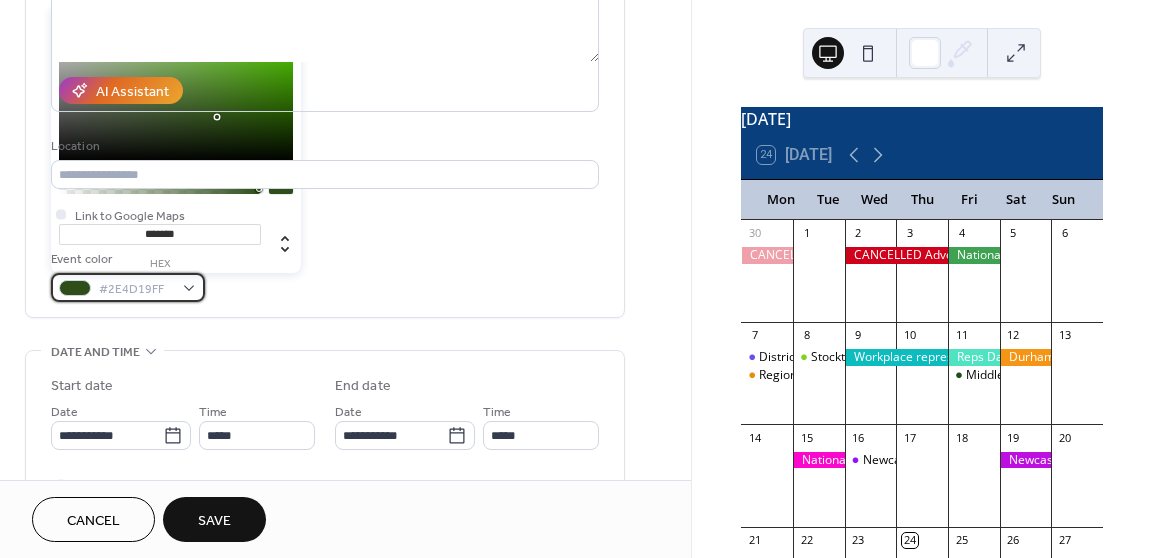 click on "#2E4D19FF" at bounding box center (128, 287) 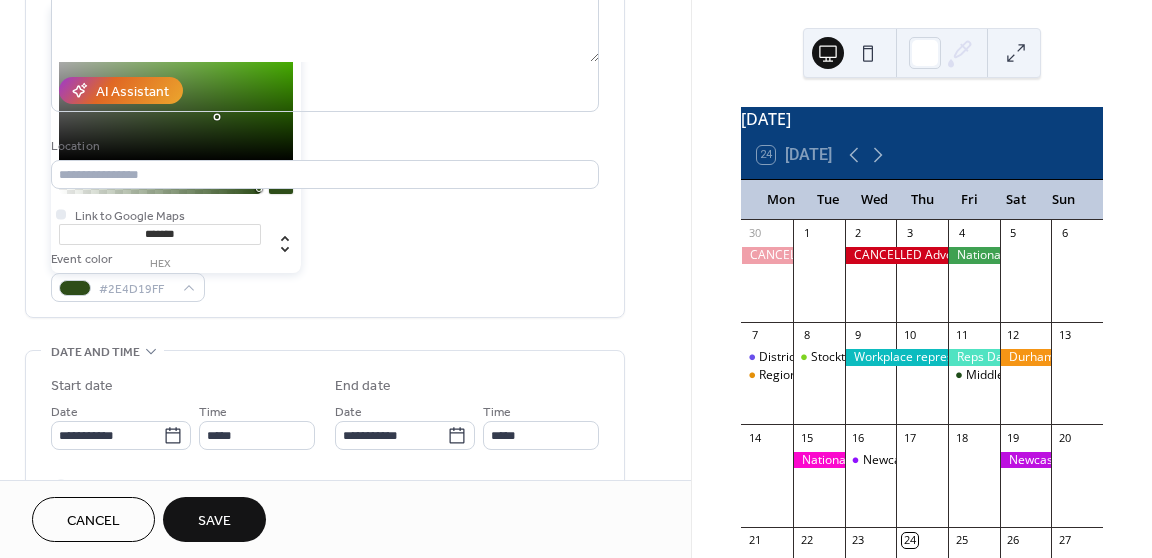 click at bounding box center [160, 174] 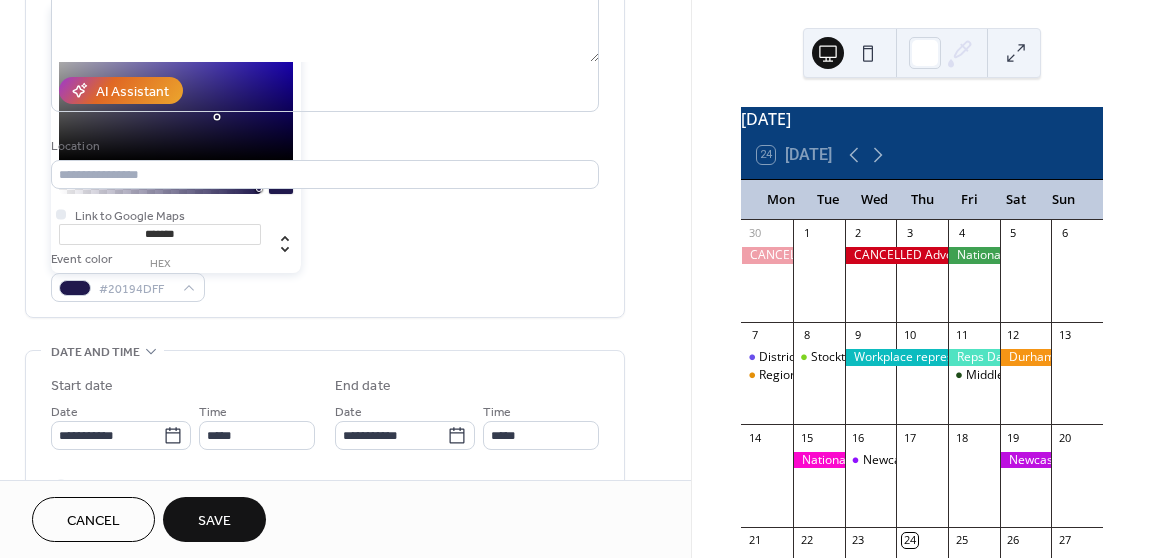 click at bounding box center (160, 174) 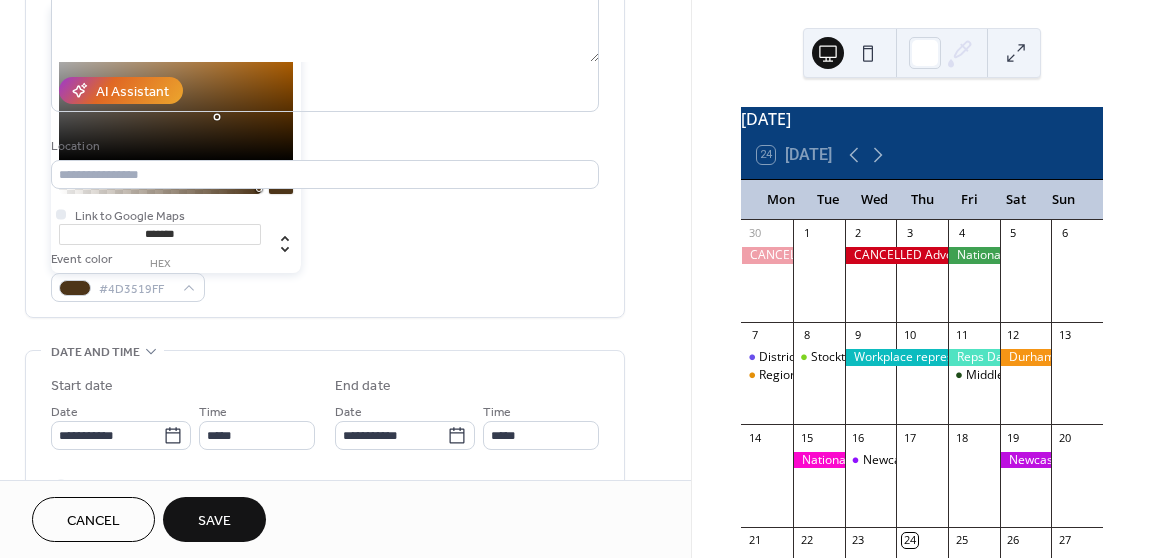 click at bounding box center (160, 174) 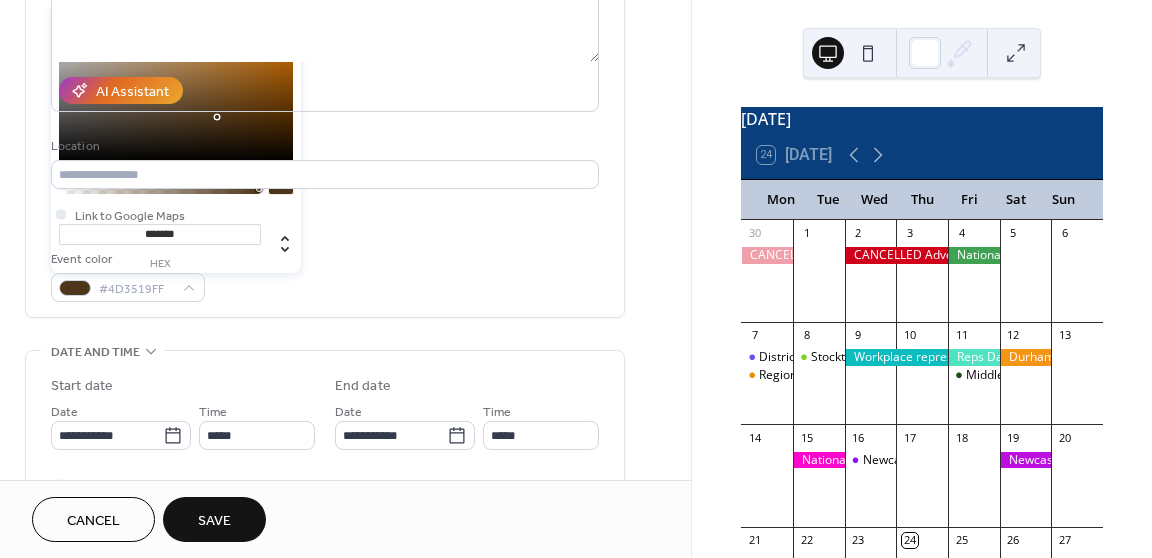 click at bounding box center [160, 174] 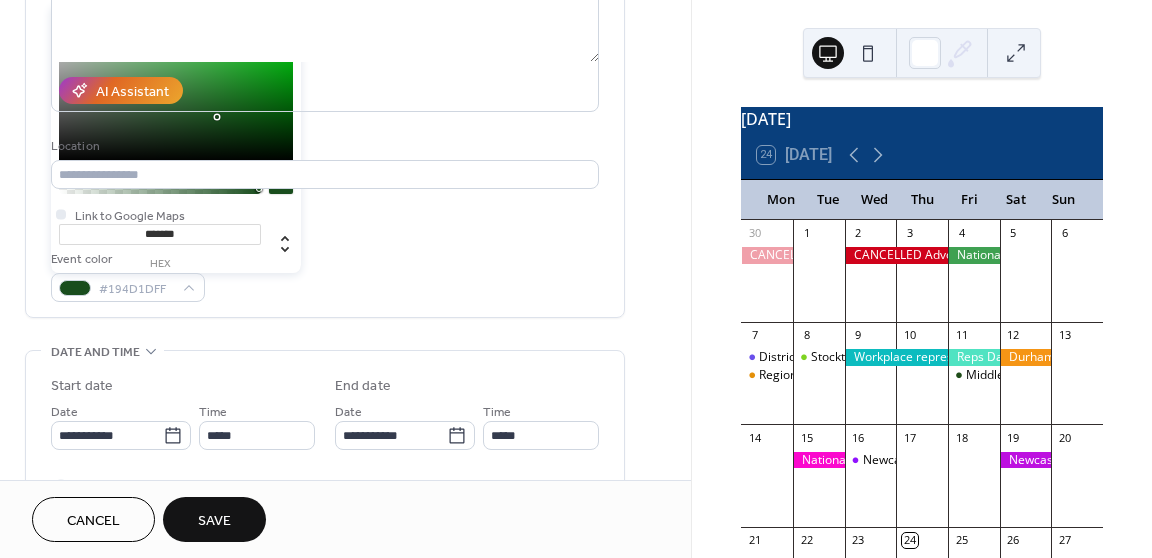 click at bounding box center (160, 174) 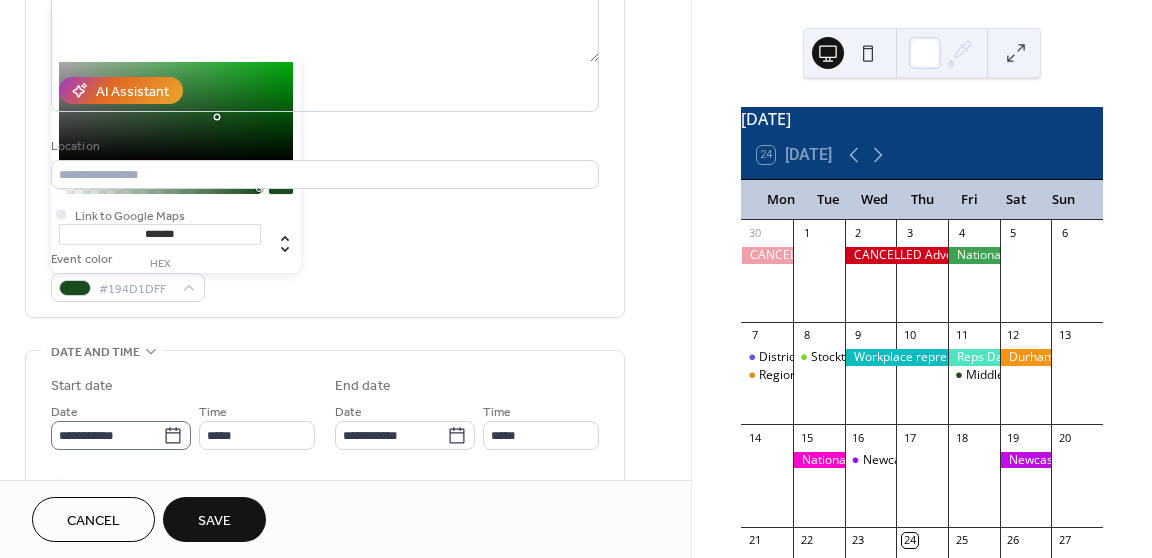 click 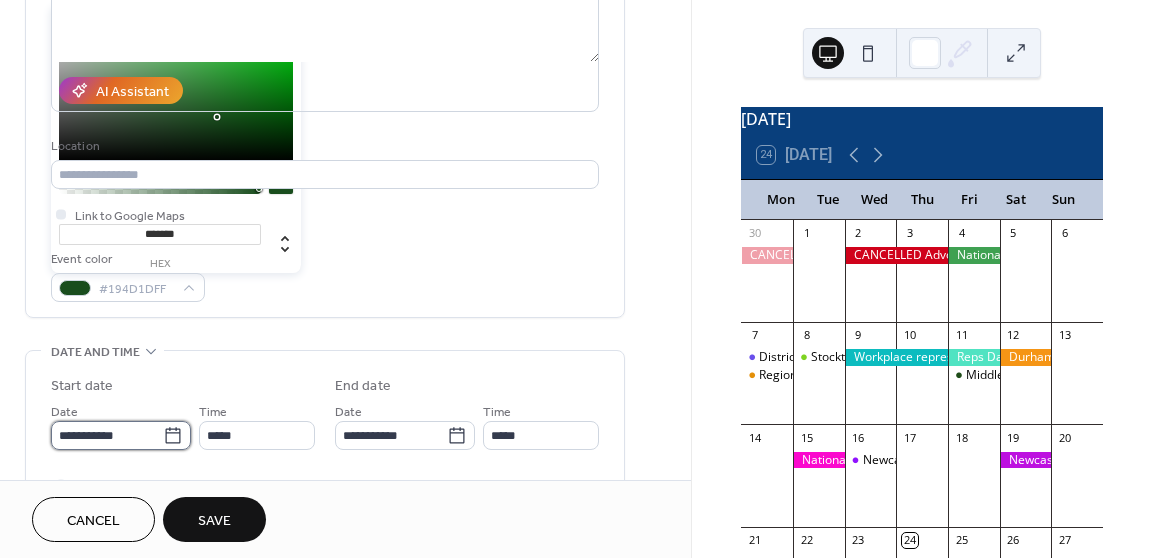 click on "**********" at bounding box center [107, 435] 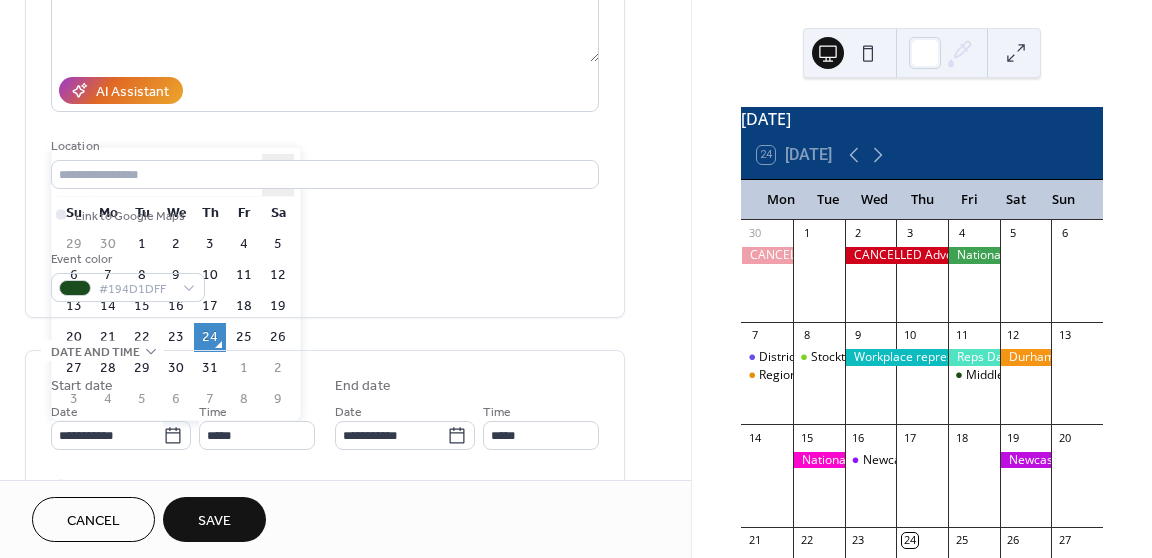 click on "›" at bounding box center (278, 175) 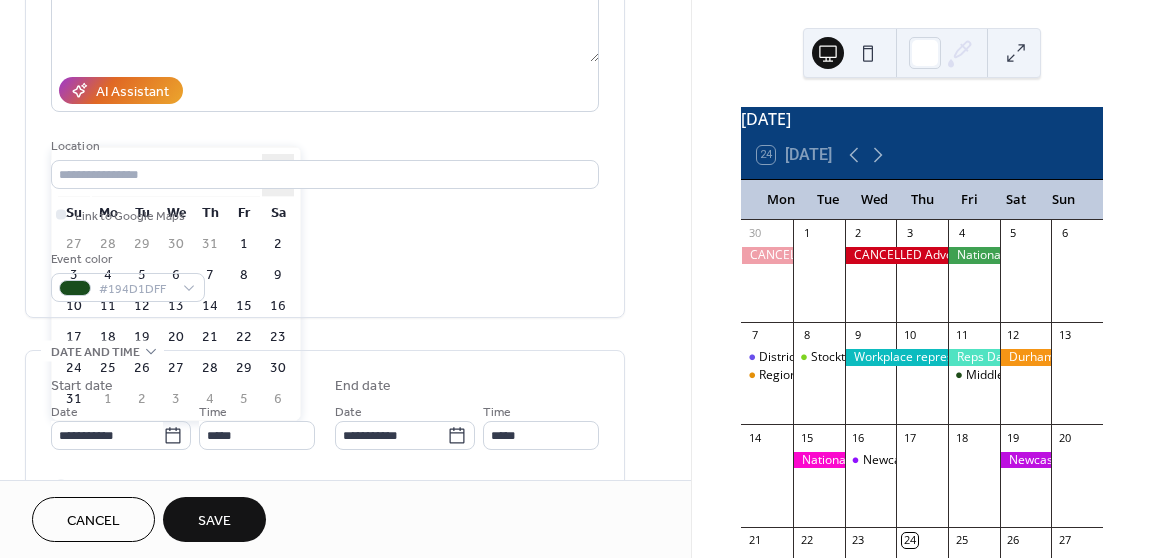 click on "›" at bounding box center (278, 175) 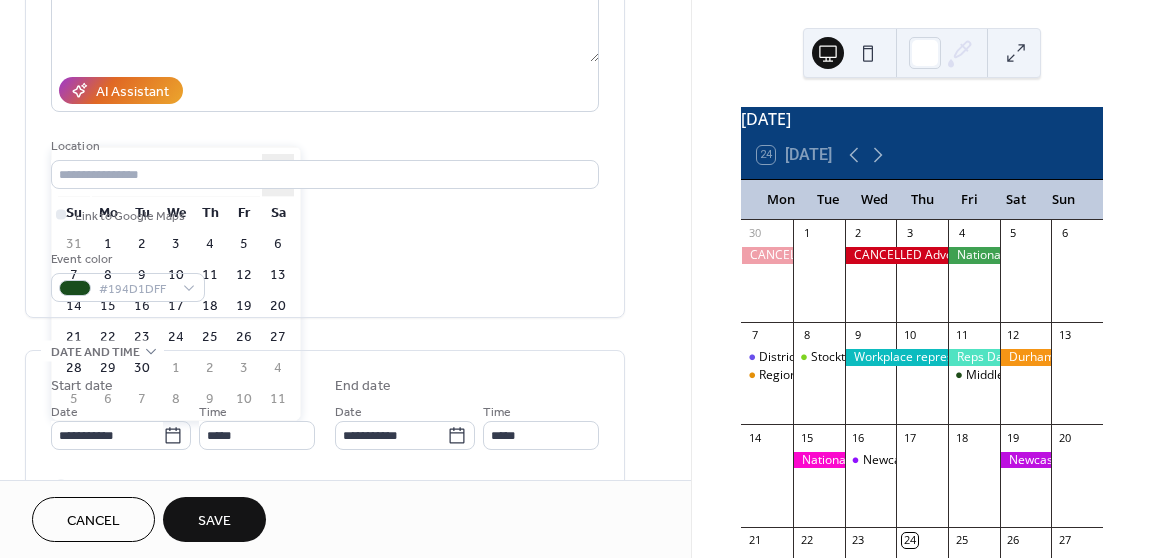 click on "›" at bounding box center [278, 175] 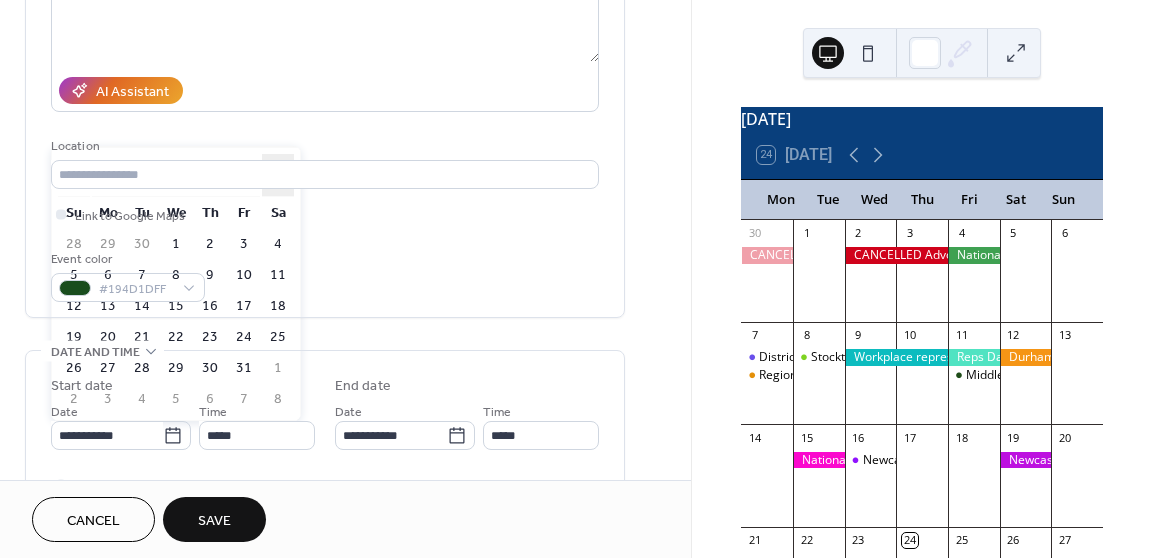click on "›" at bounding box center [278, 175] 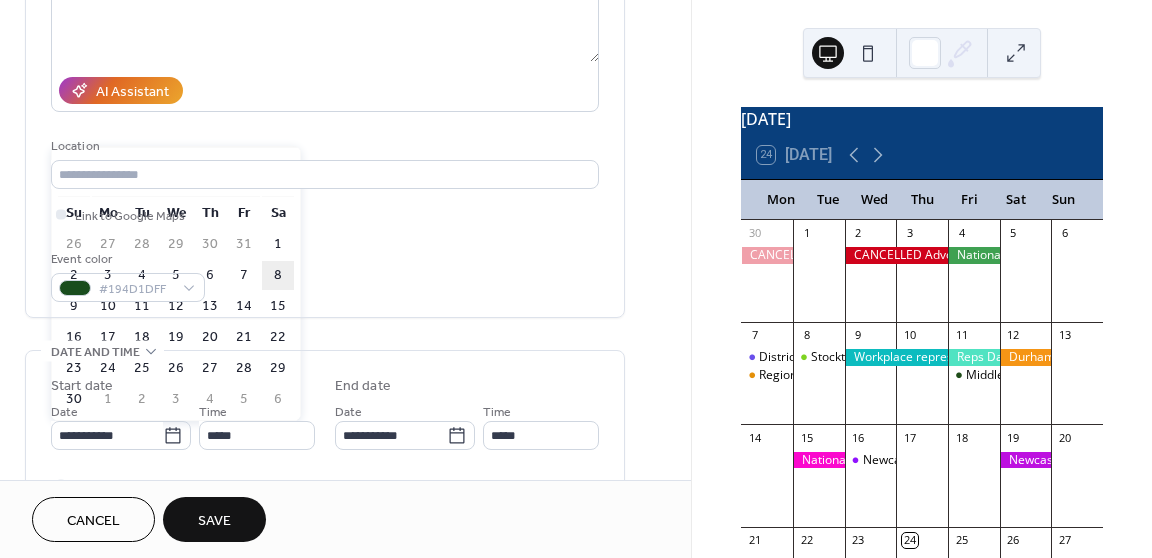click on "8" at bounding box center (278, 275) 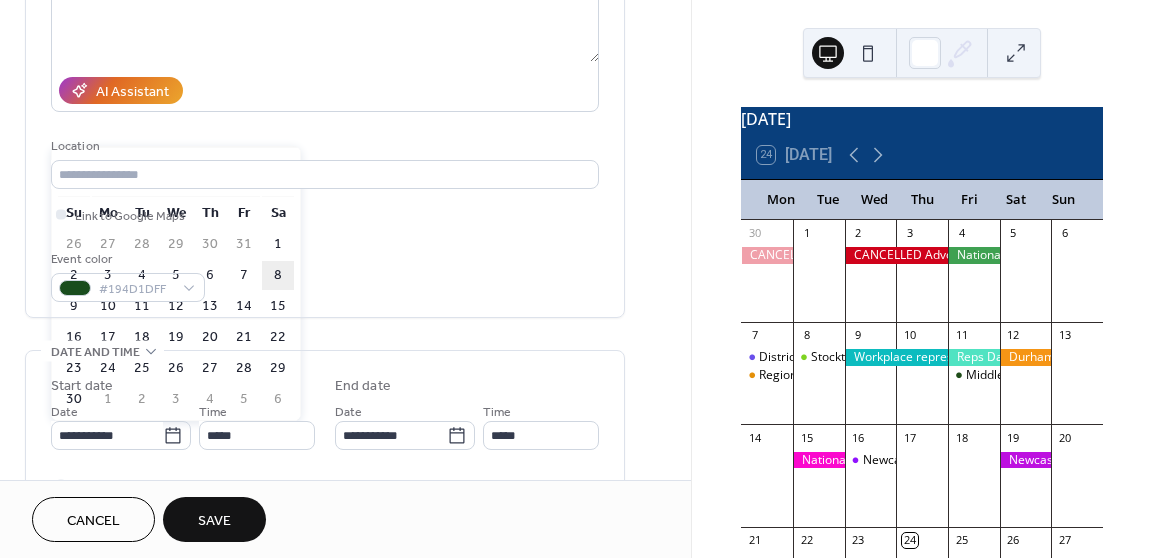type on "**********" 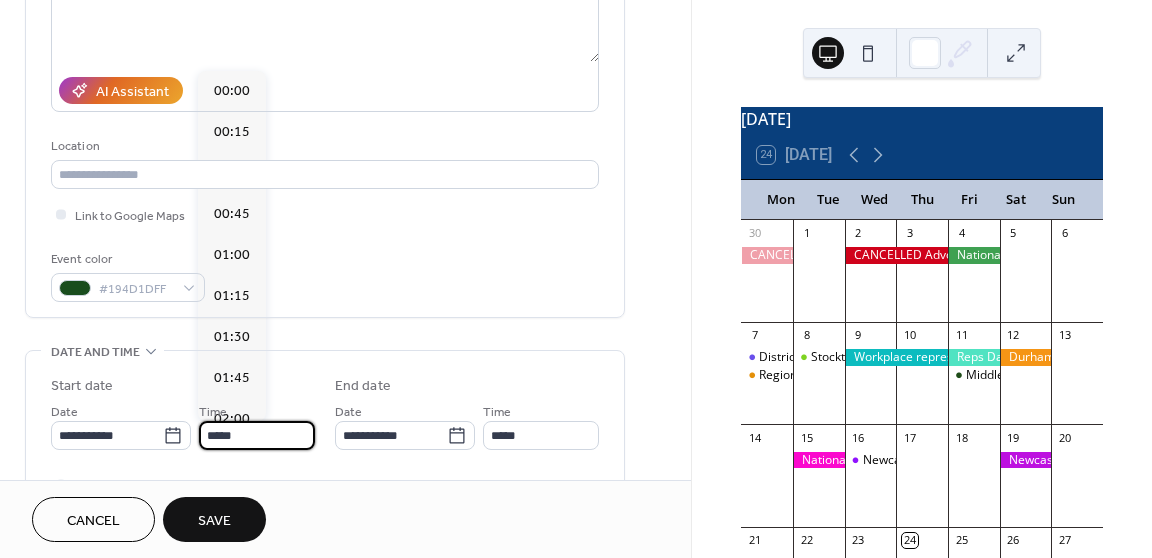 click on "*****" at bounding box center [257, 435] 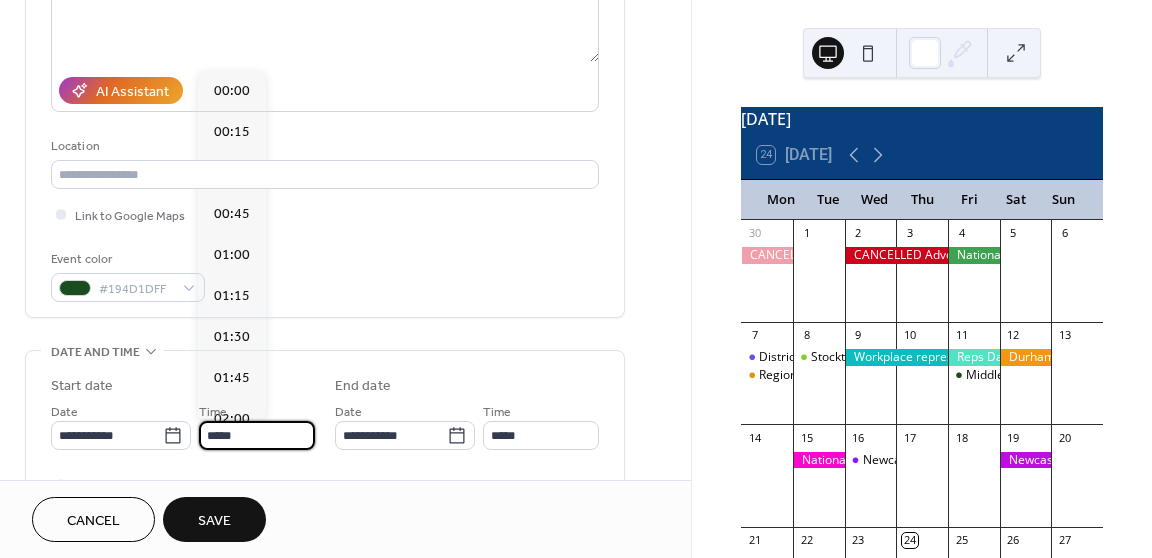 scroll, scrollTop: 1968, scrollLeft: 0, axis: vertical 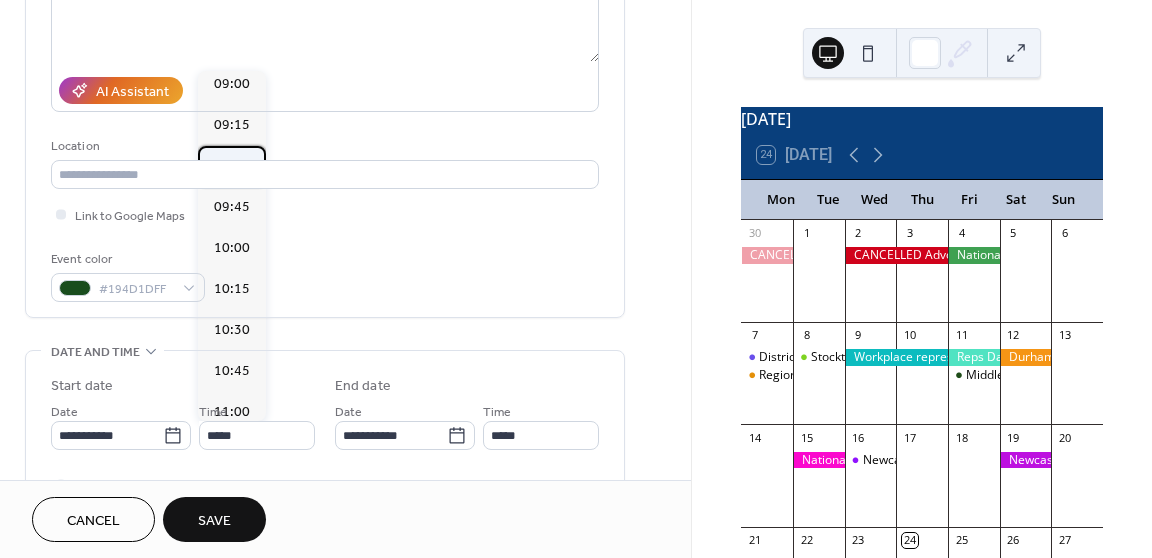 click on "09:30" at bounding box center (232, 166) 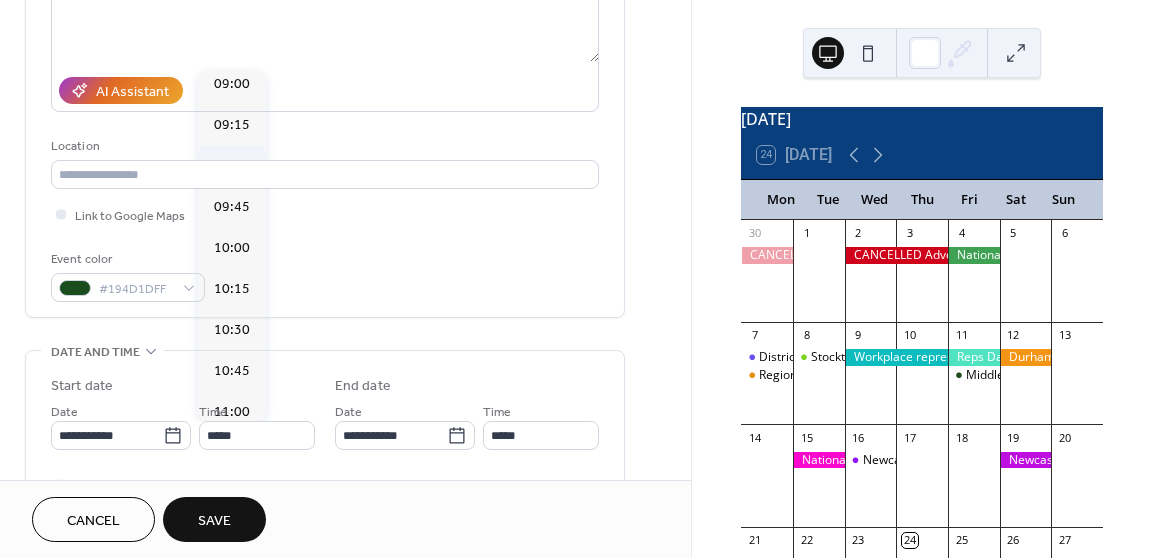 type on "*****" 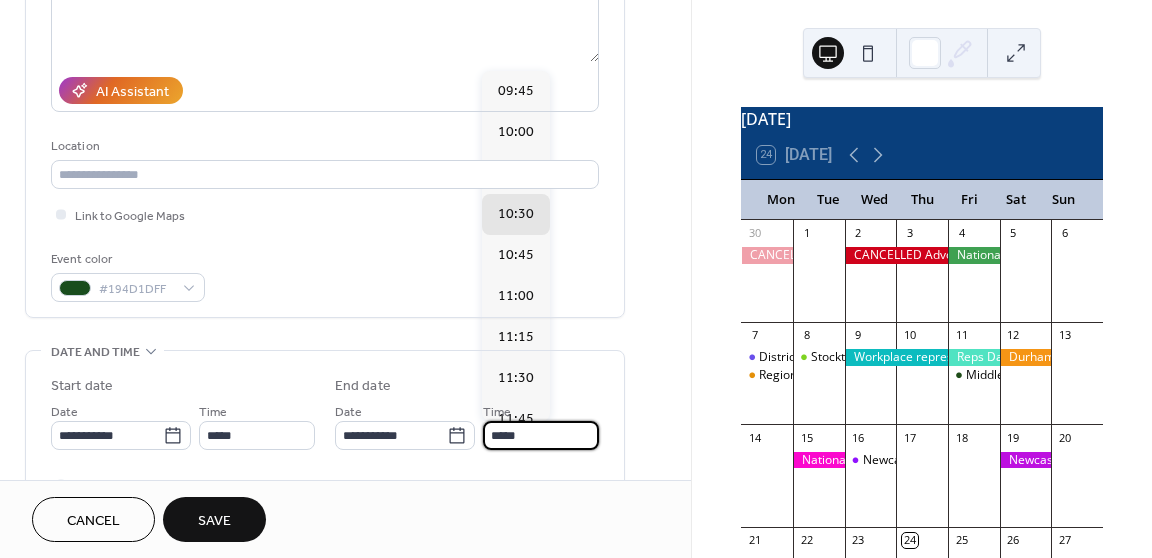 click on "*****" at bounding box center [541, 435] 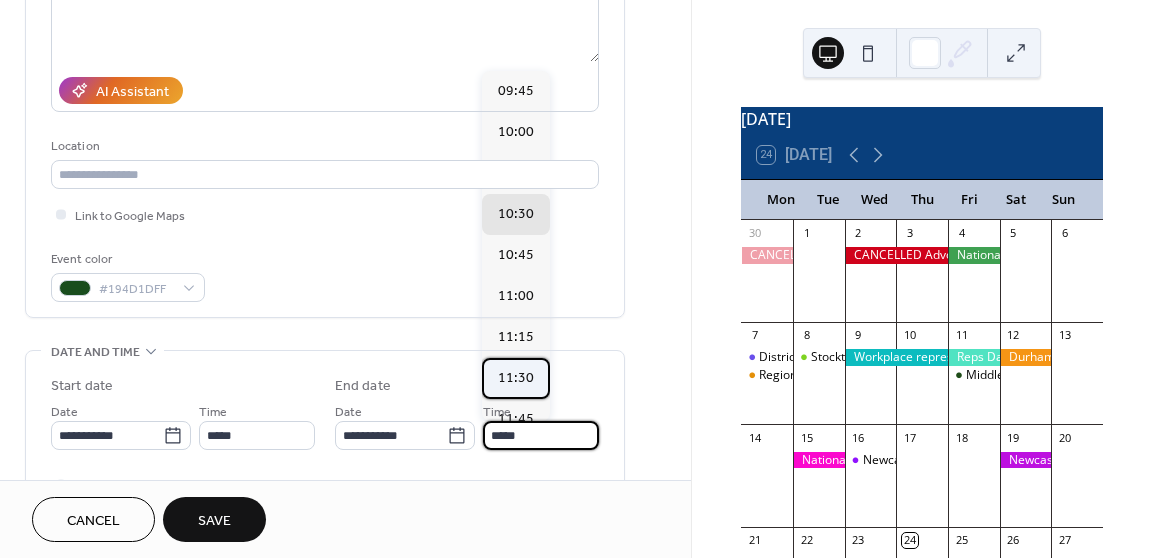 click on "11:30" at bounding box center [516, 378] 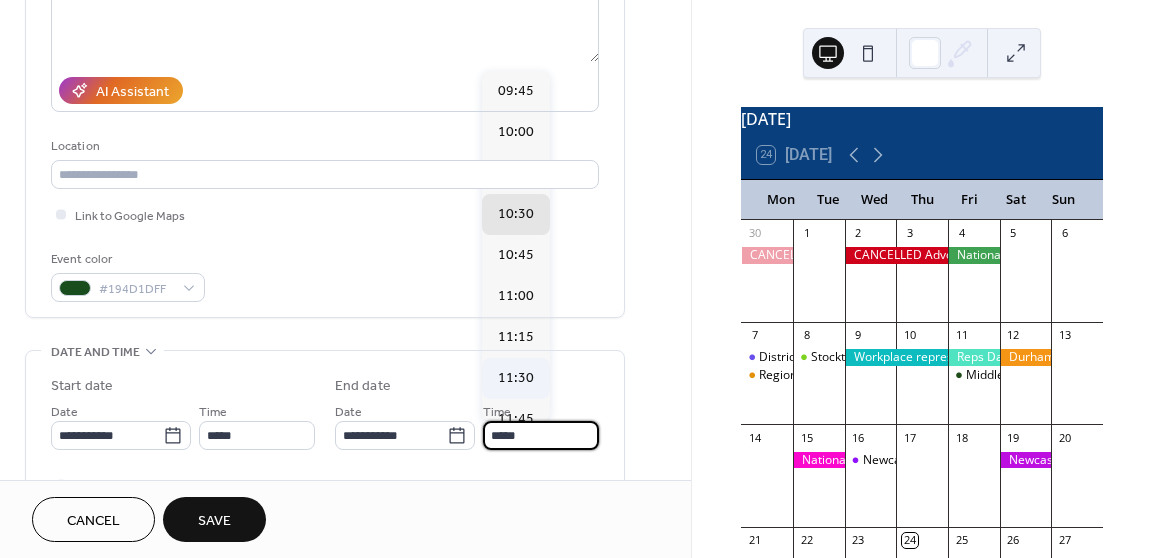 type on "*****" 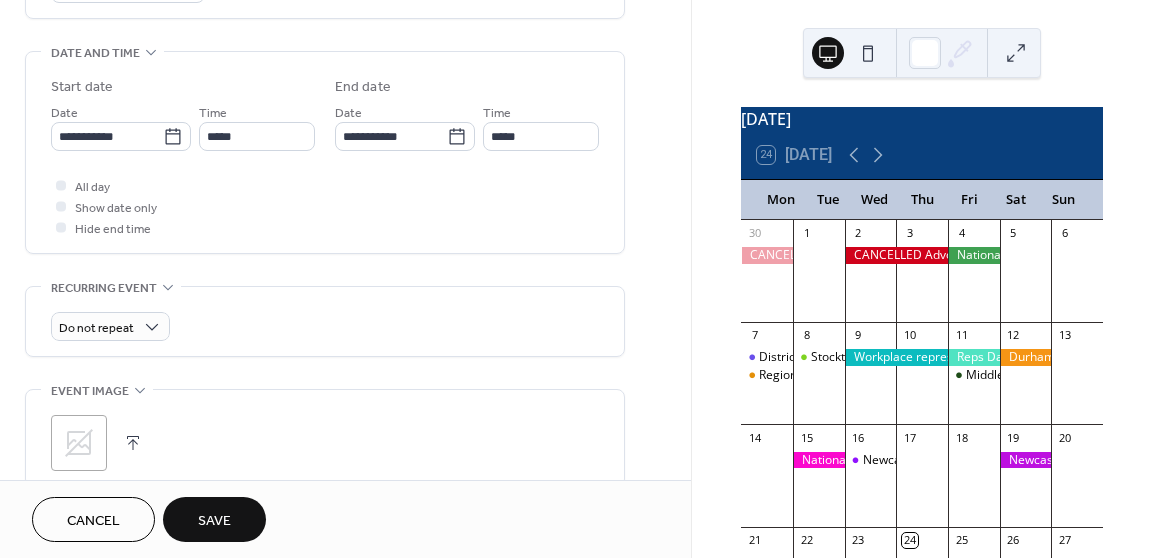 scroll, scrollTop: 591, scrollLeft: 0, axis: vertical 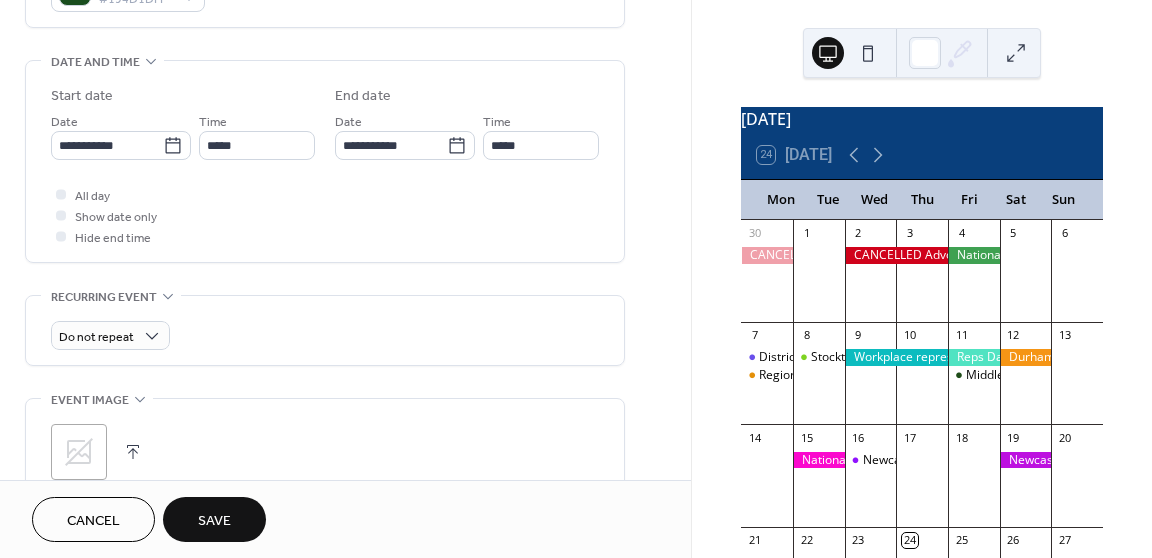 click on "Save" at bounding box center (214, 521) 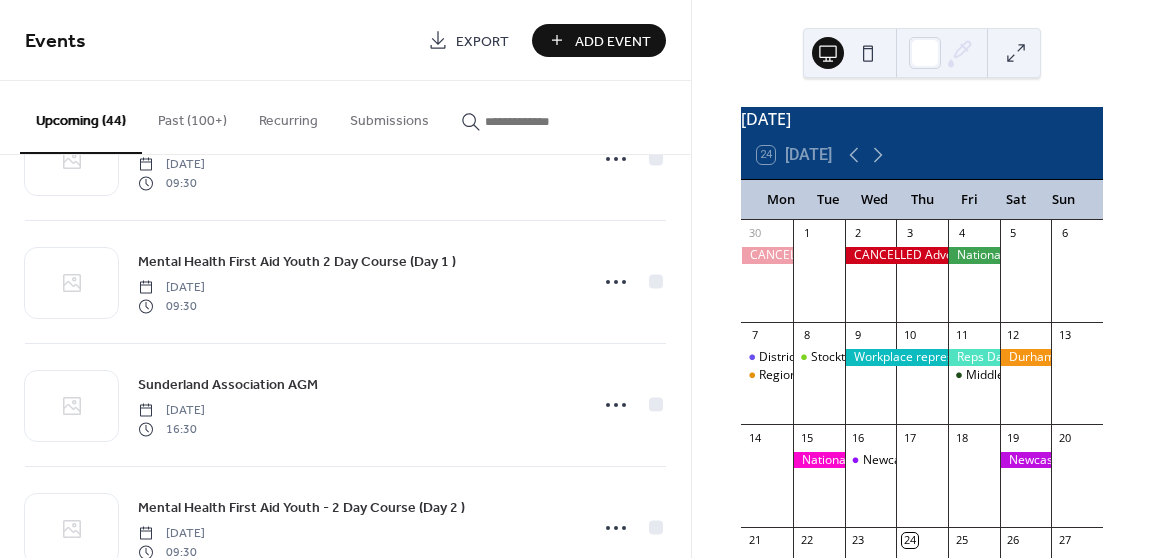 scroll, scrollTop: 3346, scrollLeft: 0, axis: vertical 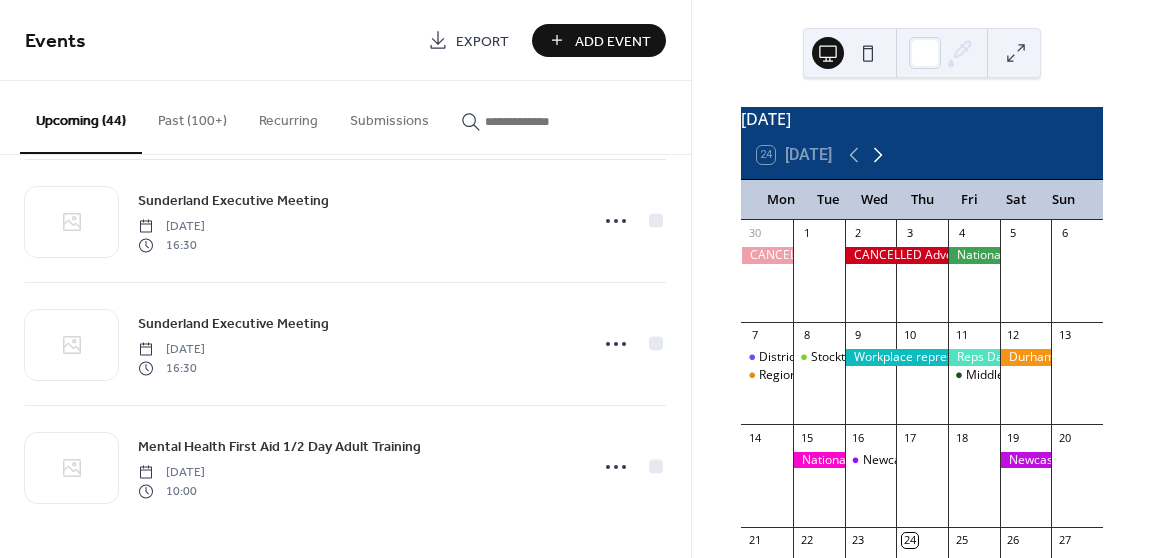 click 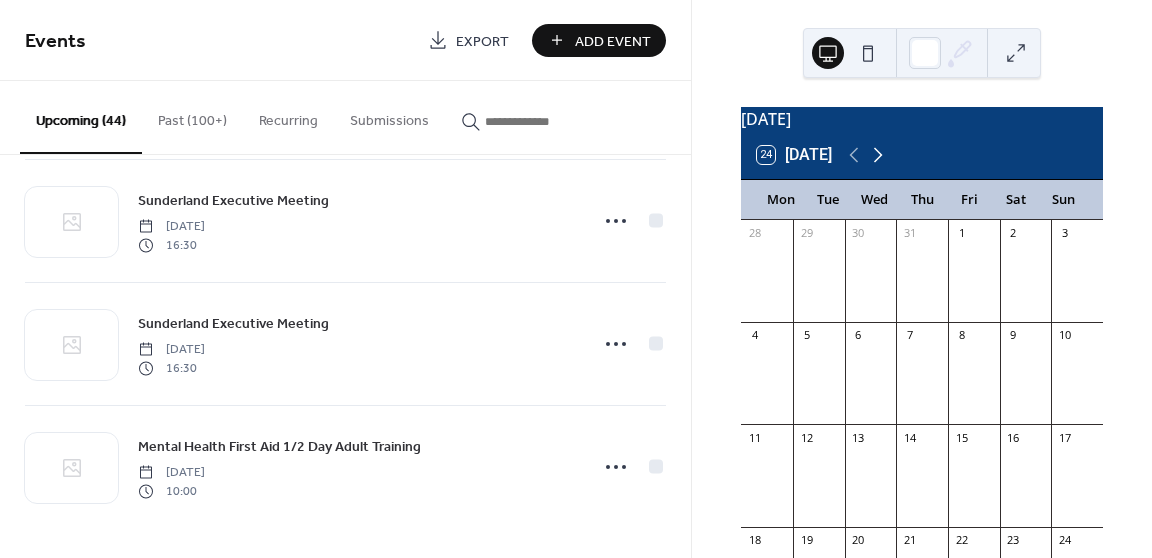 click 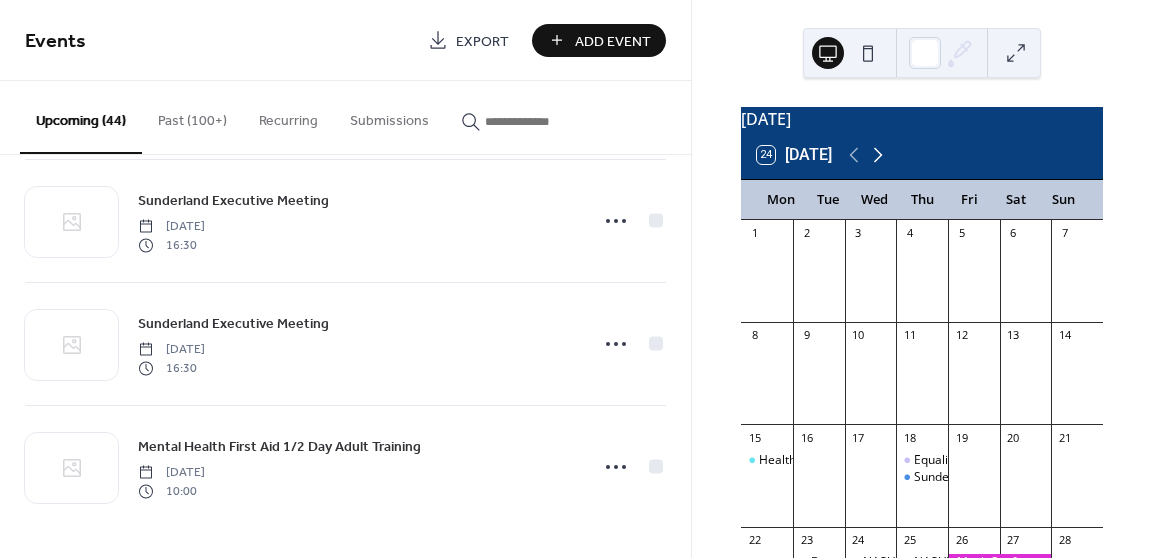 click 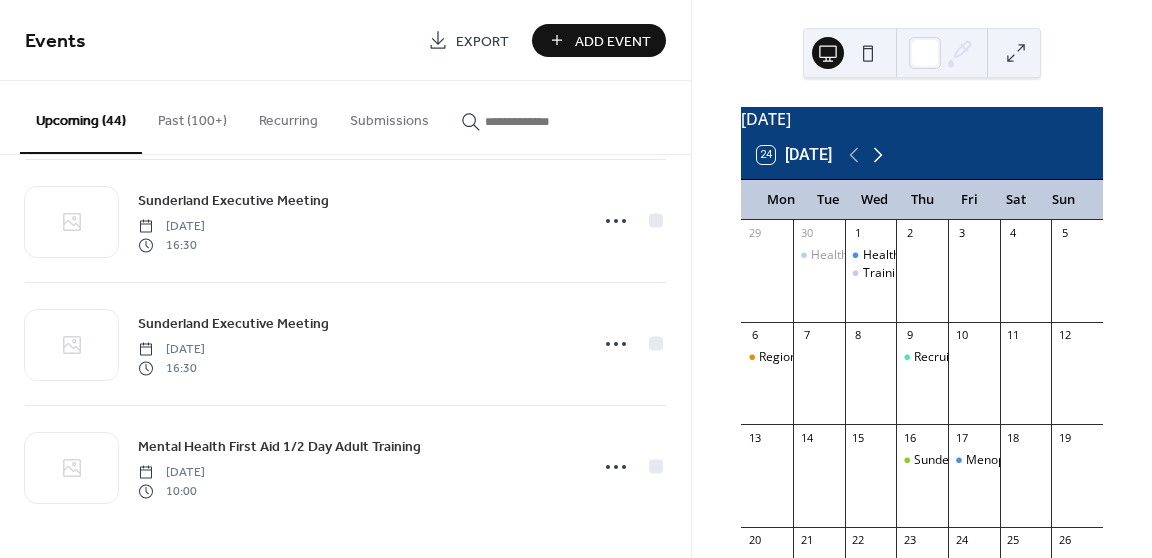 click 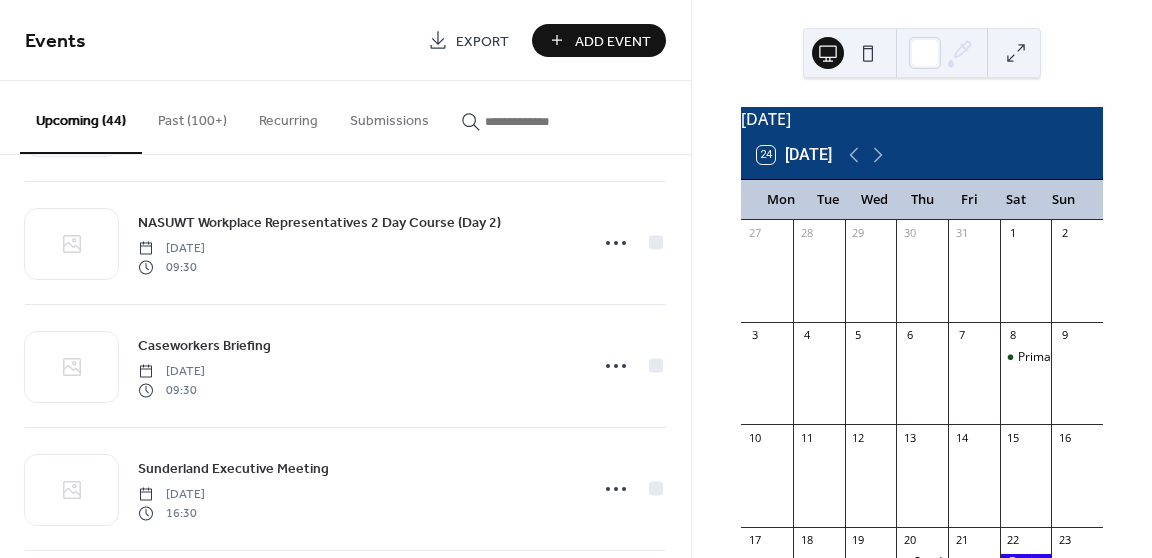 scroll, scrollTop: 2993, scrollLeft: 0, axis: vertical 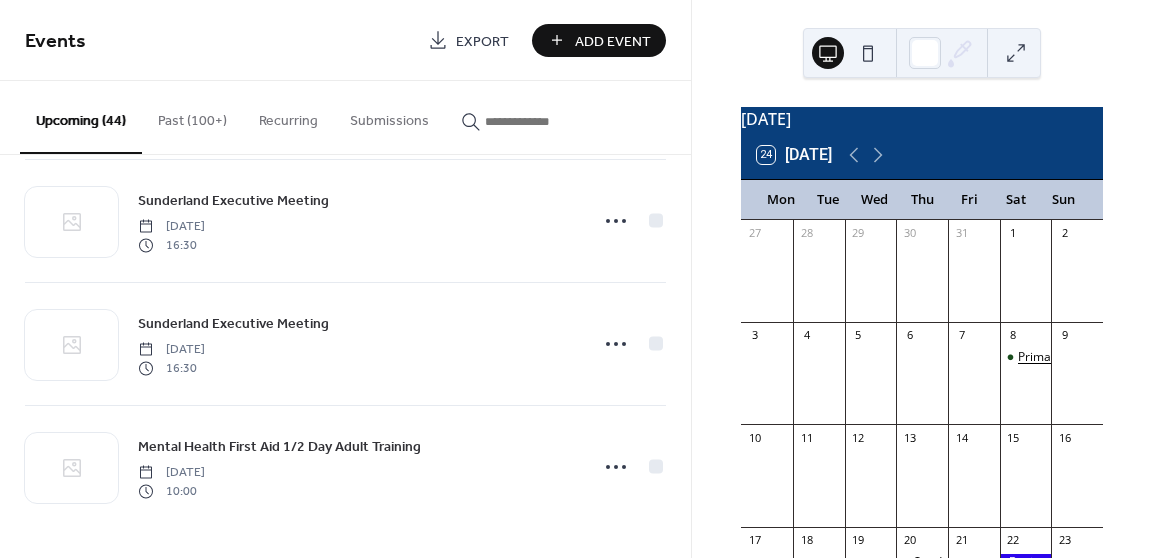 click on "Primary Teachers Breakfast" at bounding box center (1096, 357) 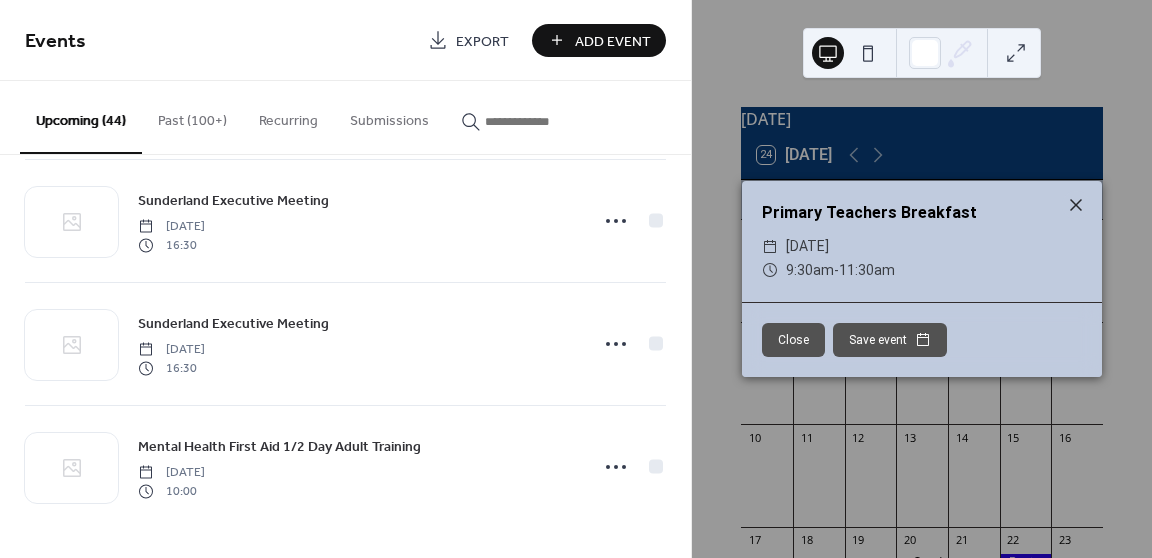 click on "Close" at bounding box center (793, 340) 